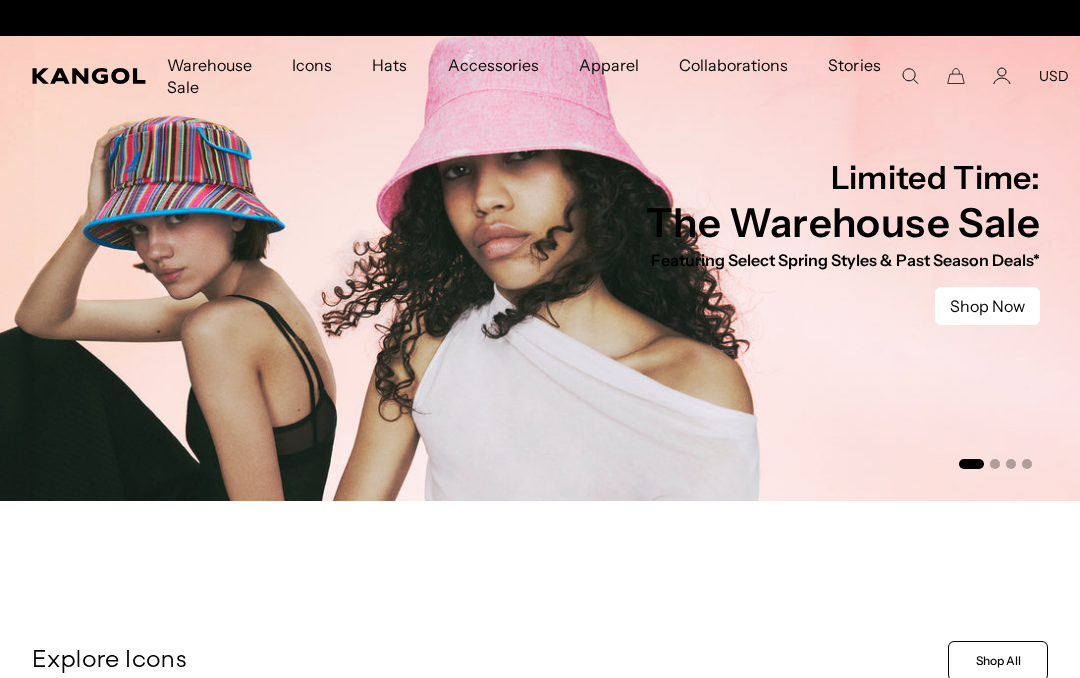 scroll, scrollTop: 0, scrollLeft: 0, axis: both 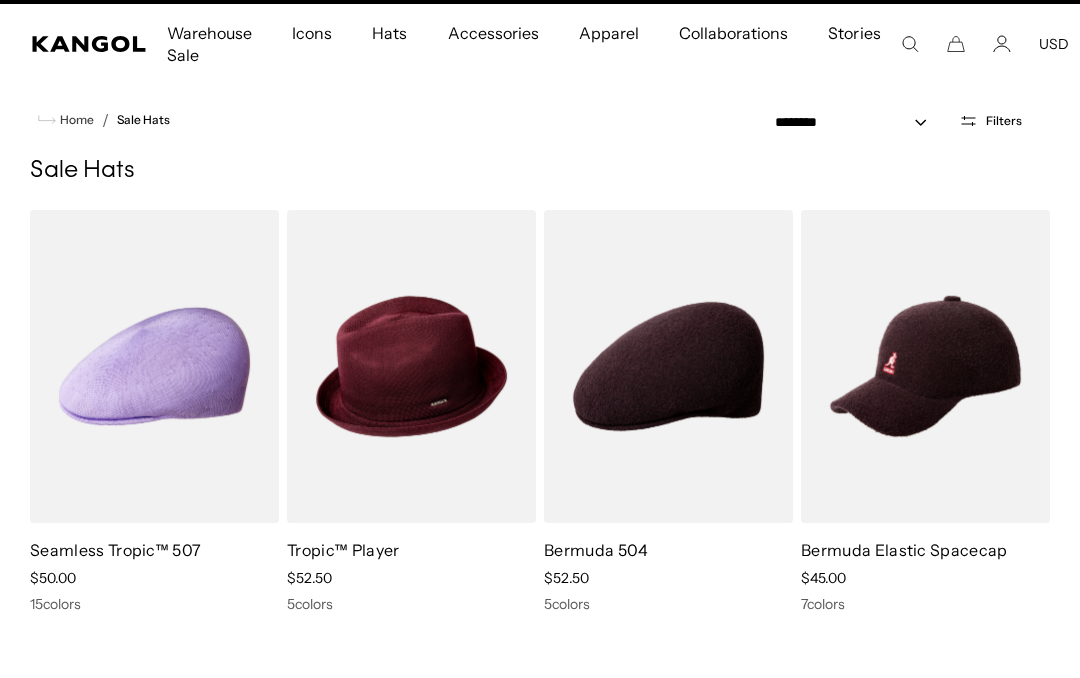 click on "Filters" at bounding box center (1004, 152) 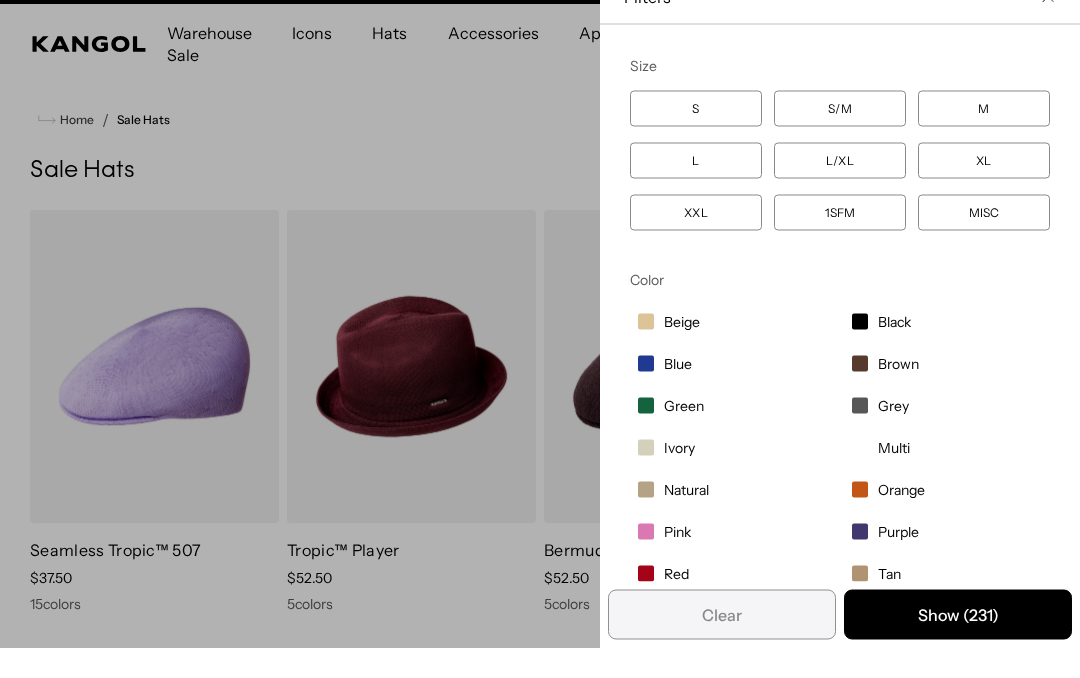 scroll, scrollTop: 0, scrollLeft: 0, axis: both 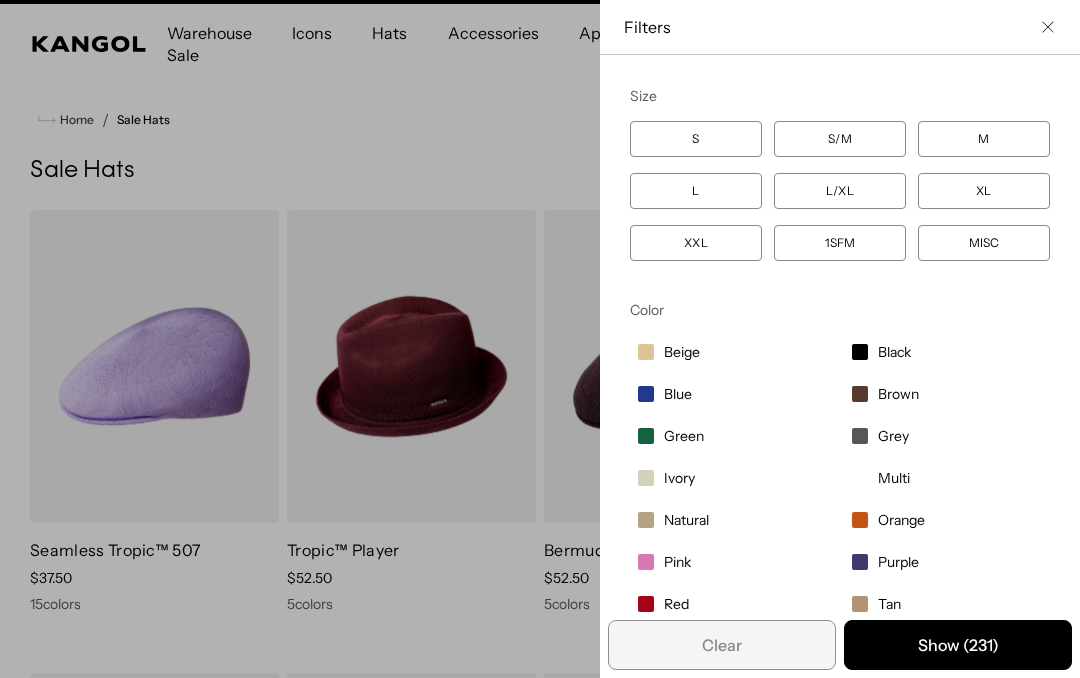 click on "XL" at bounding box center [984, 191] 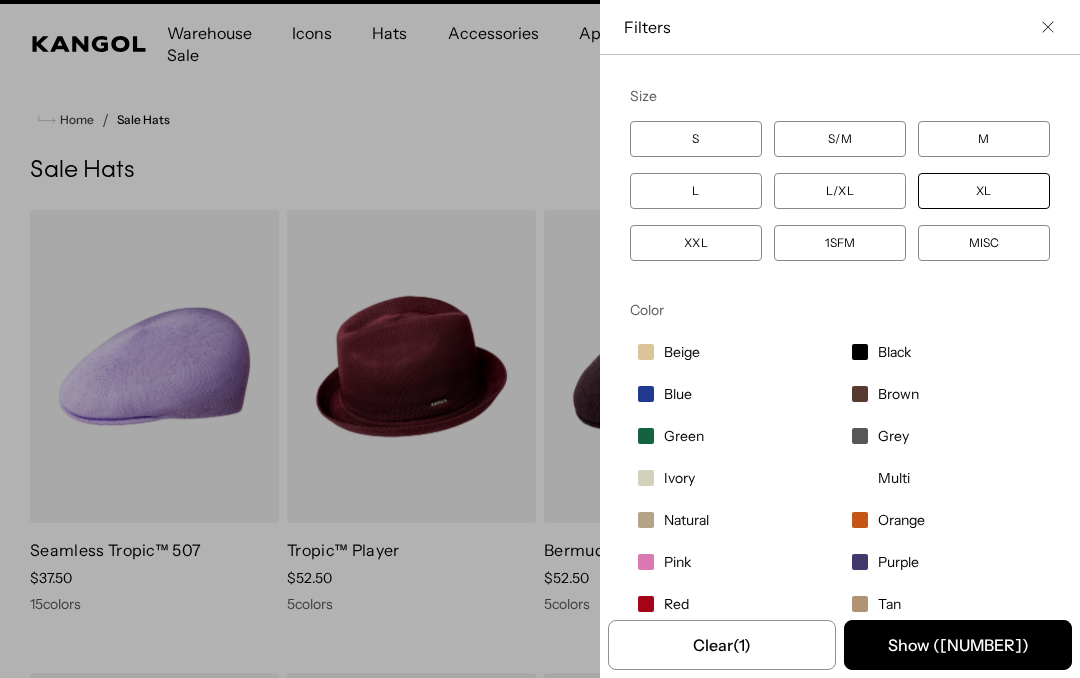 scroll, scrollTop: 0, scrollLeft: 412, axis: horizontal 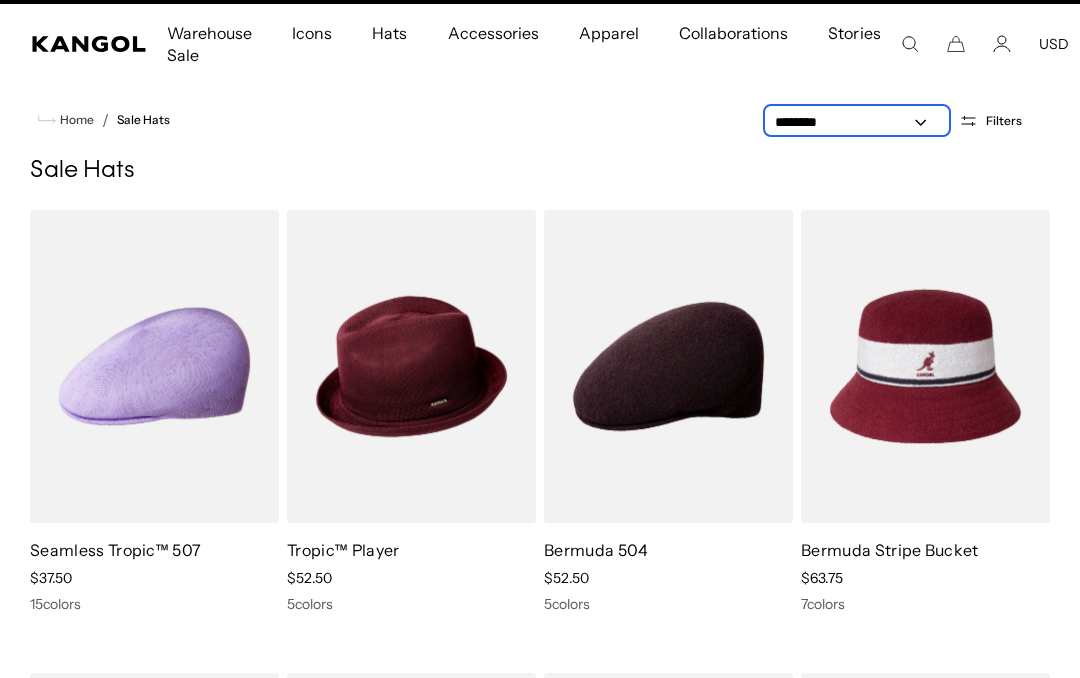 click on "**********" at bounding box center (857, 122) 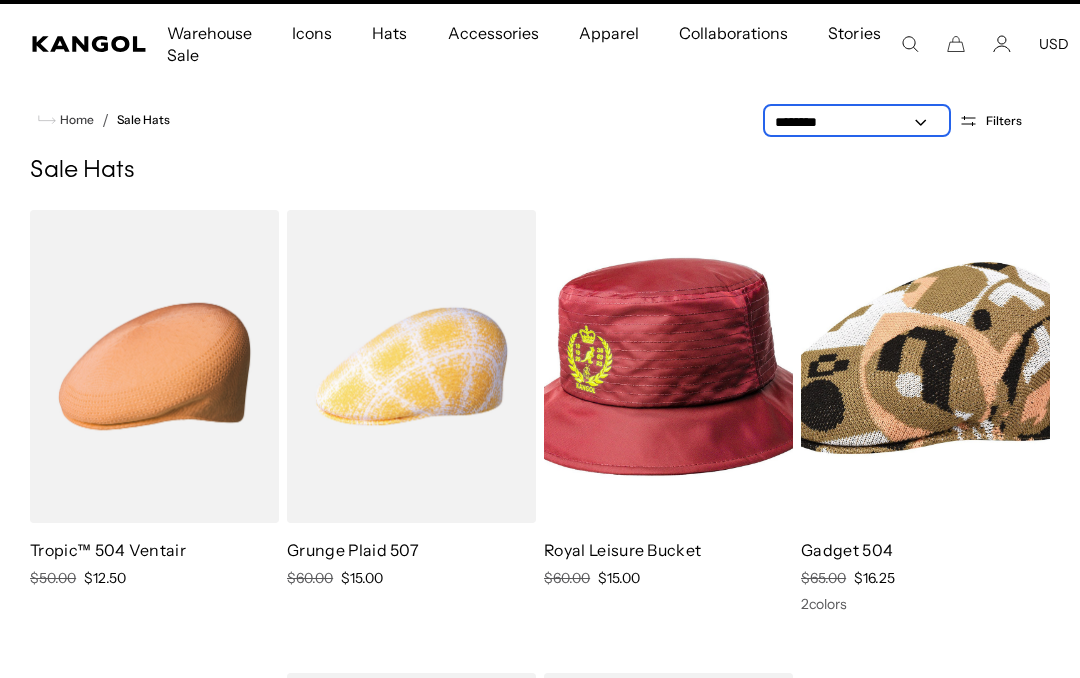 scroll, scrollTop: 0, scrollLeft: 0, axis: both 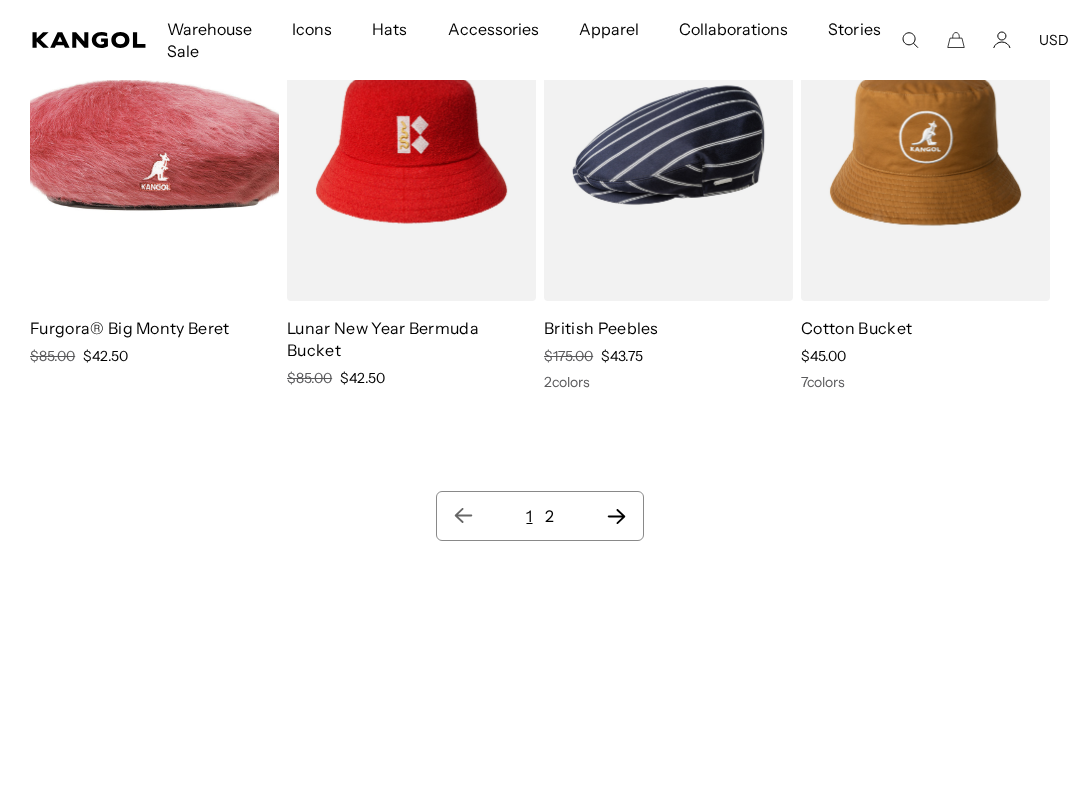 click 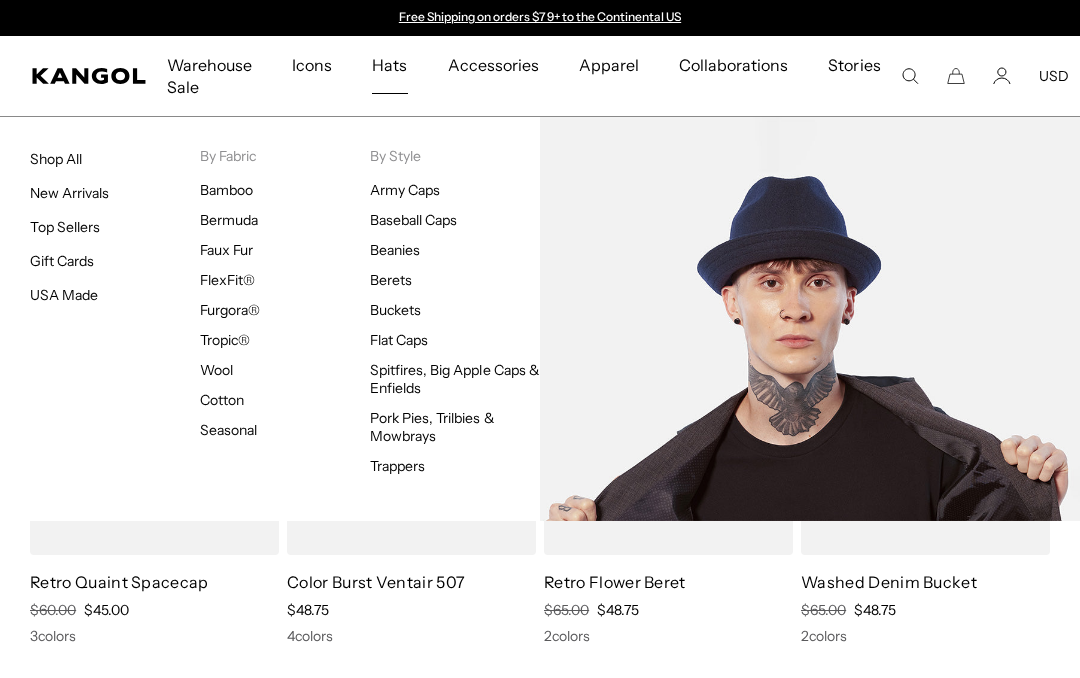 click on "Pork Pies, Trilbies & Mowbrays" at bounding box center [432, 427] 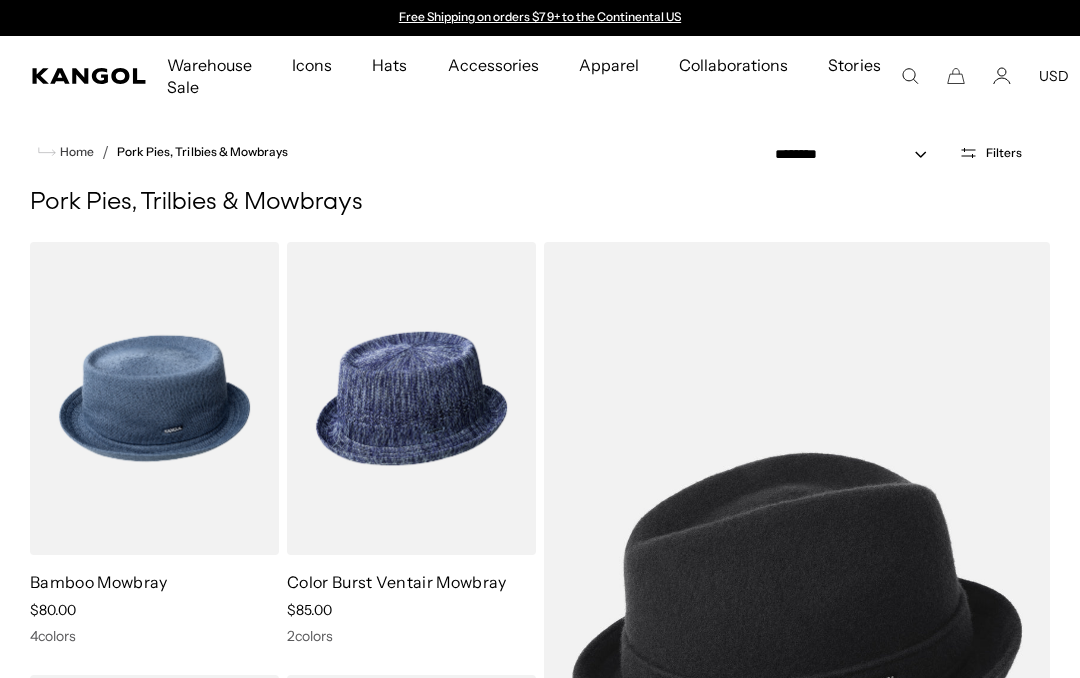 scroll, scrollTop: 0, scrollLeft: 0, axis: both 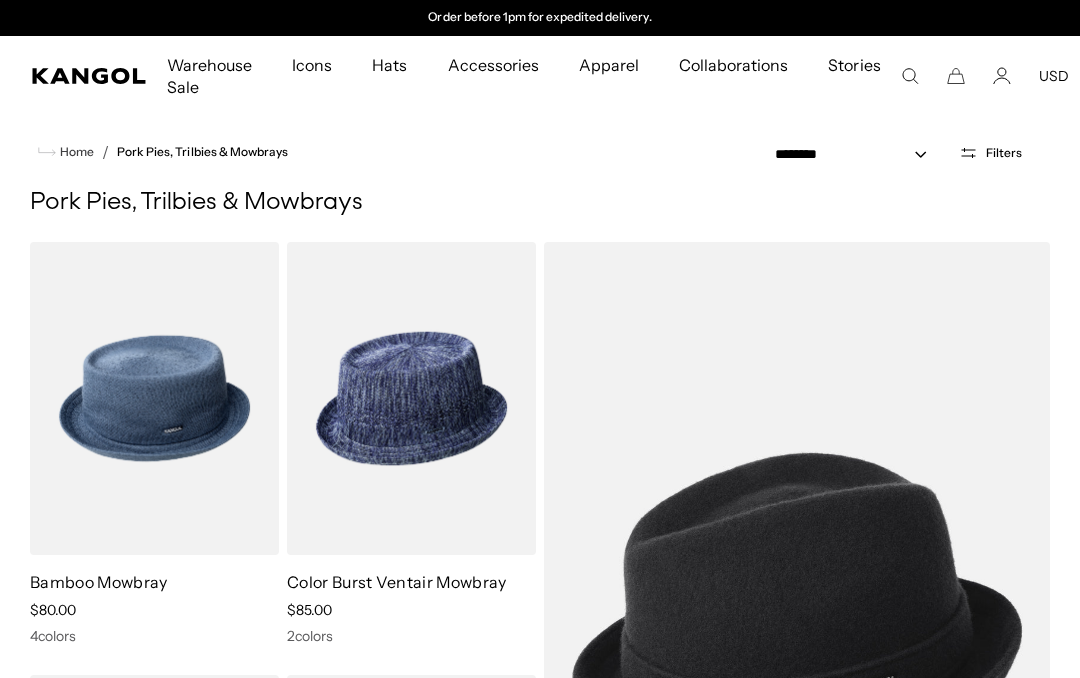 click on "**********" at bounding box center [908, 152] 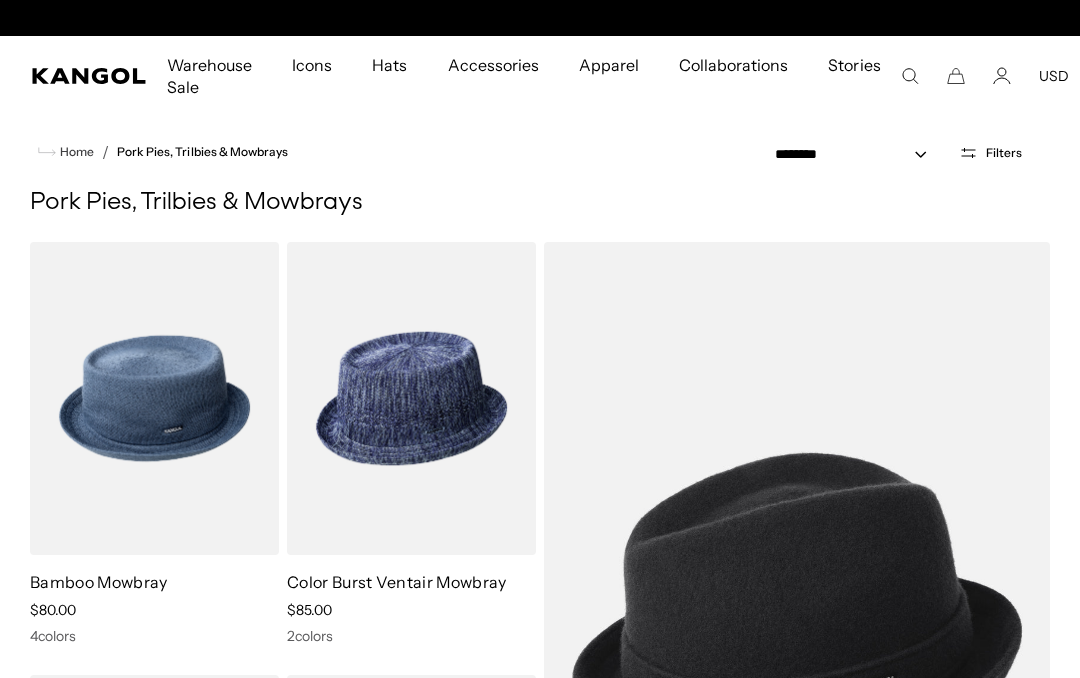 scroll, scrollTop: 0, scrollLeft: 0, axis: both 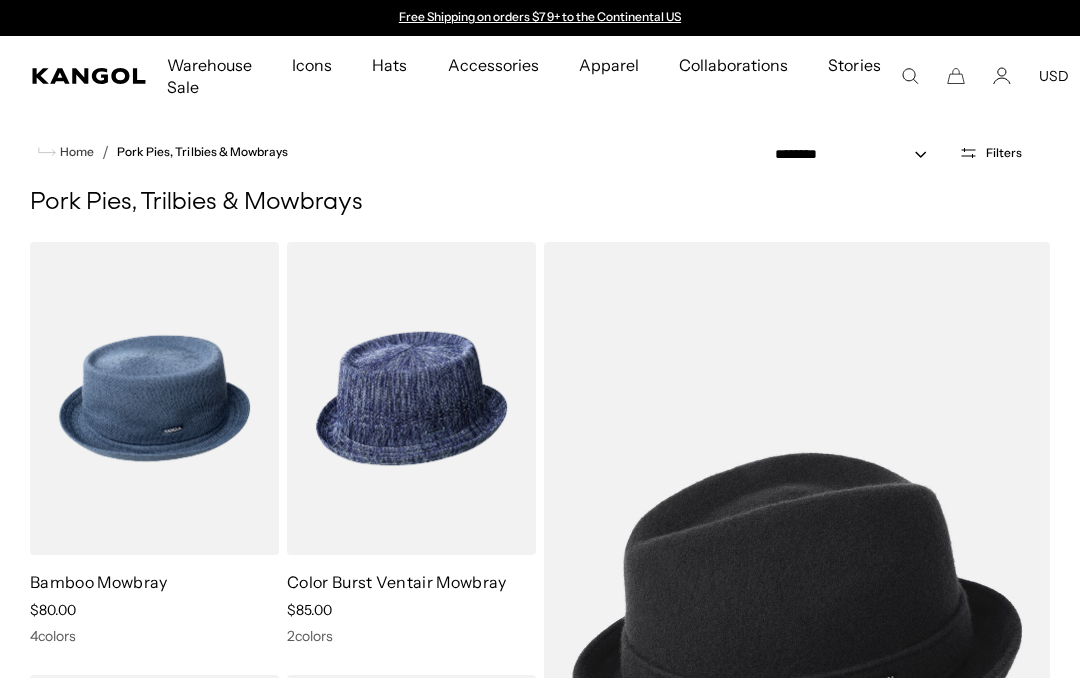 click on "**********" at bounding box center [857, 154] 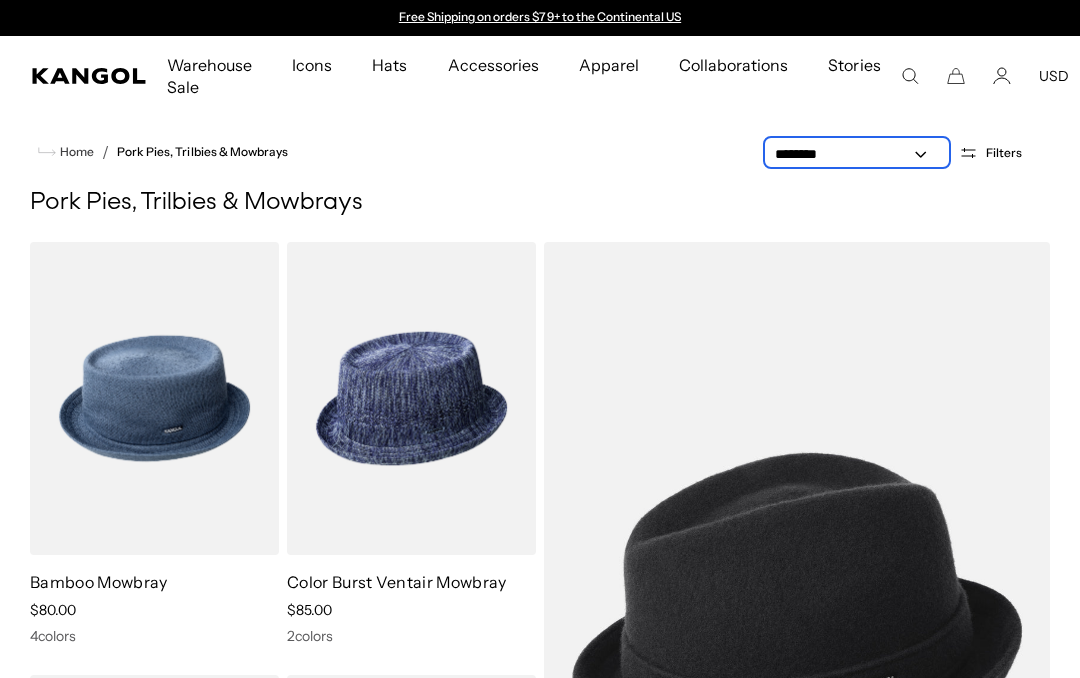 select on "*****" 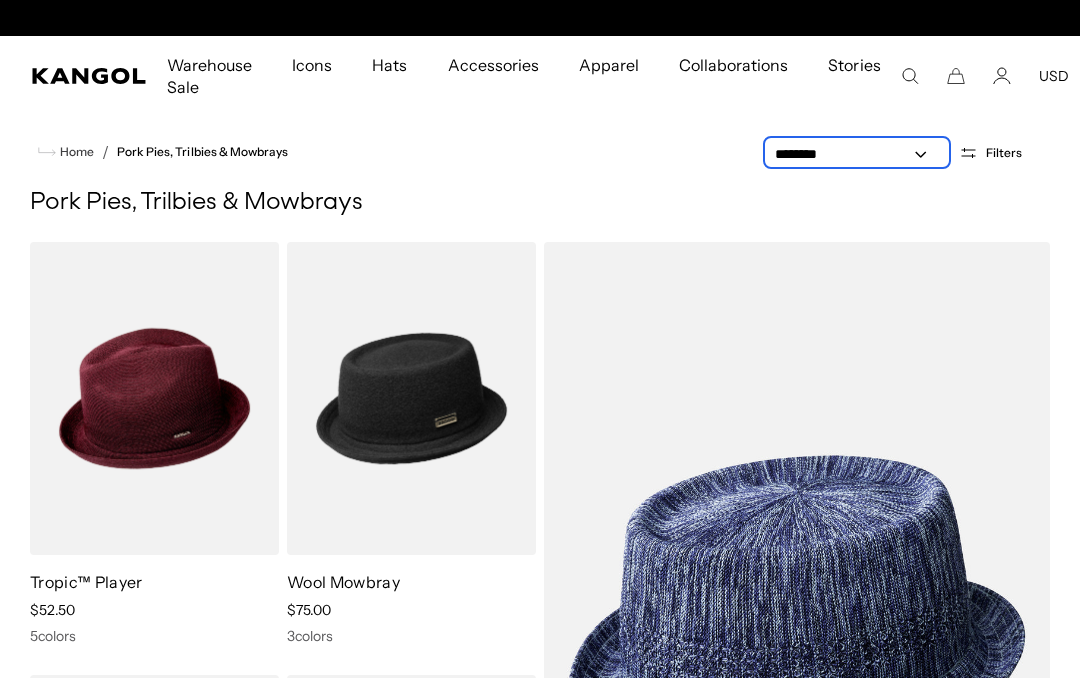 scroll, scrollTop: 0, scrollLeft: 412, axis: horizontal 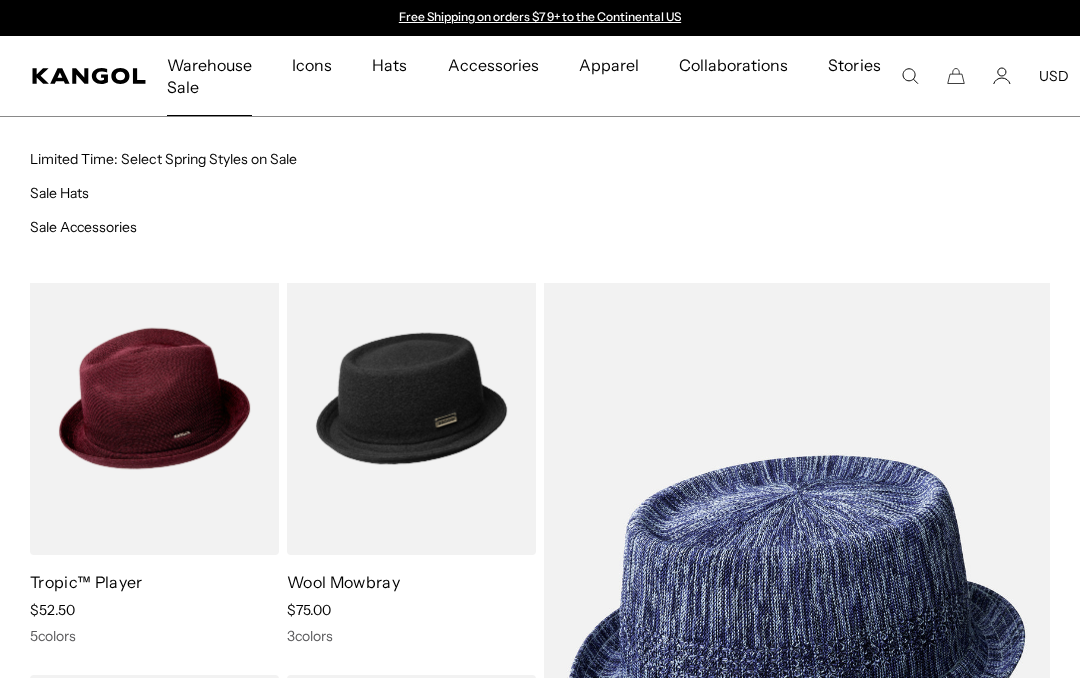 click on "Warehouse Sale" at bounding box center (209, 76) 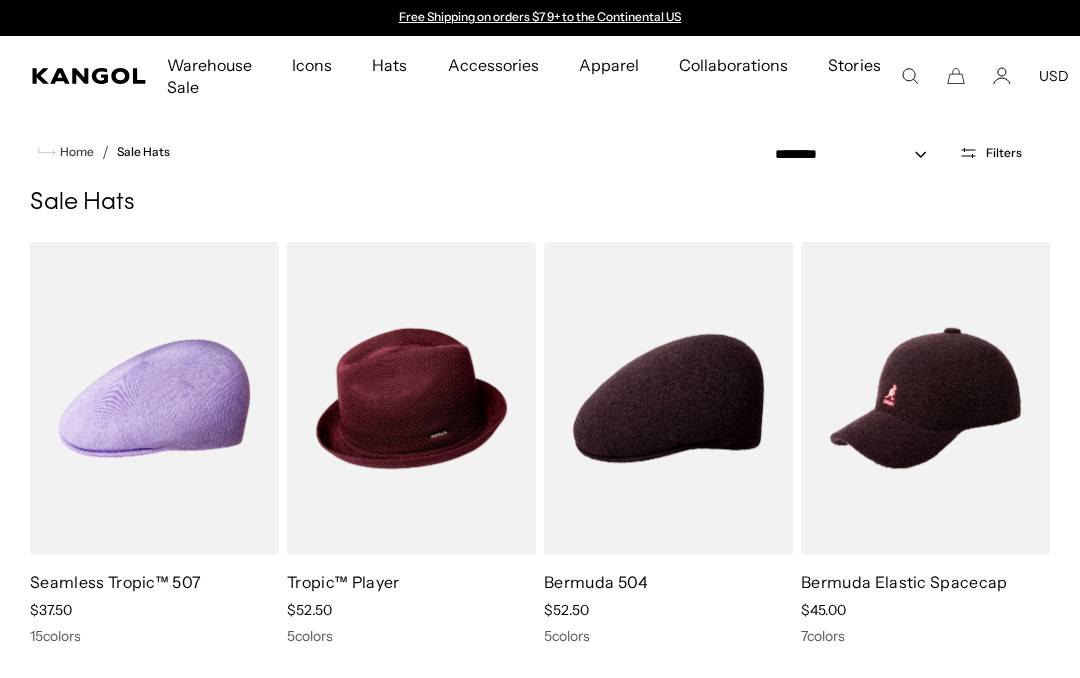 scroll, scrollTop: 0, scrollLeft: 0, axis: both 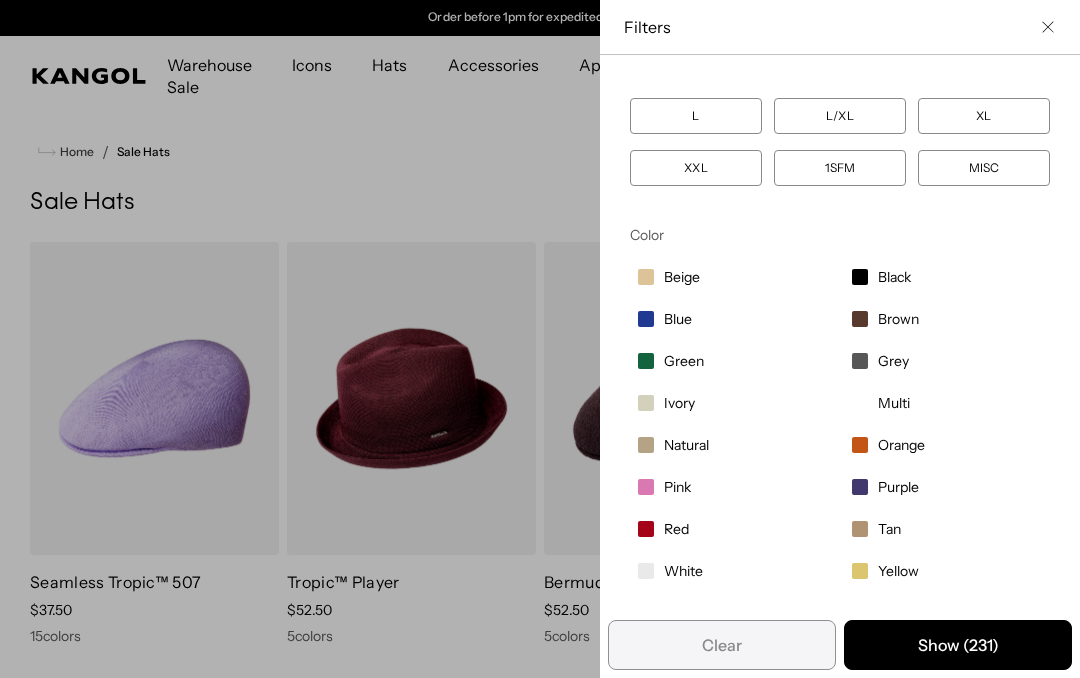 click on "XL" at bounding box center (984, 116) 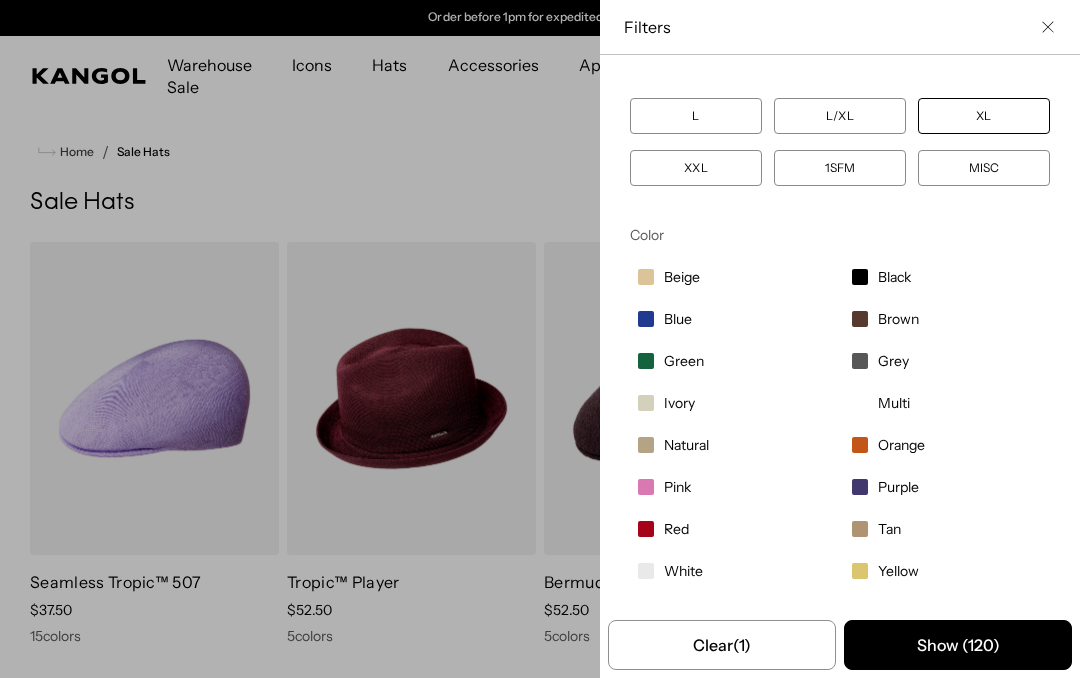 click on "XL" at bounding box center [984, 116] 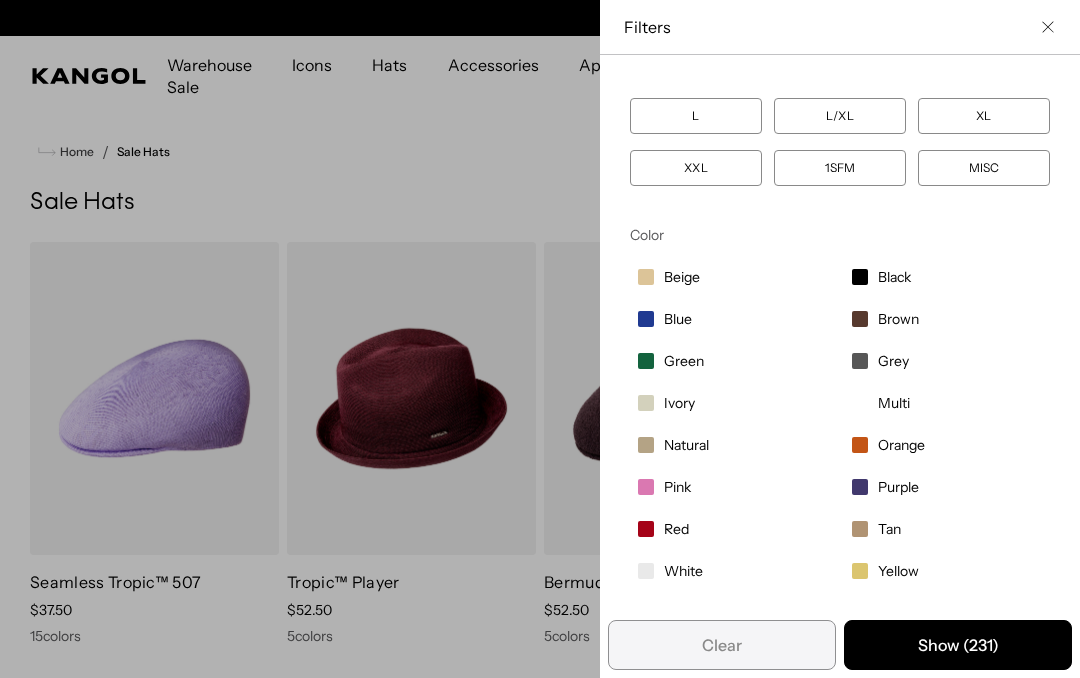 scroll, scrollTop: 0, scrollLeft: 0, axis: both 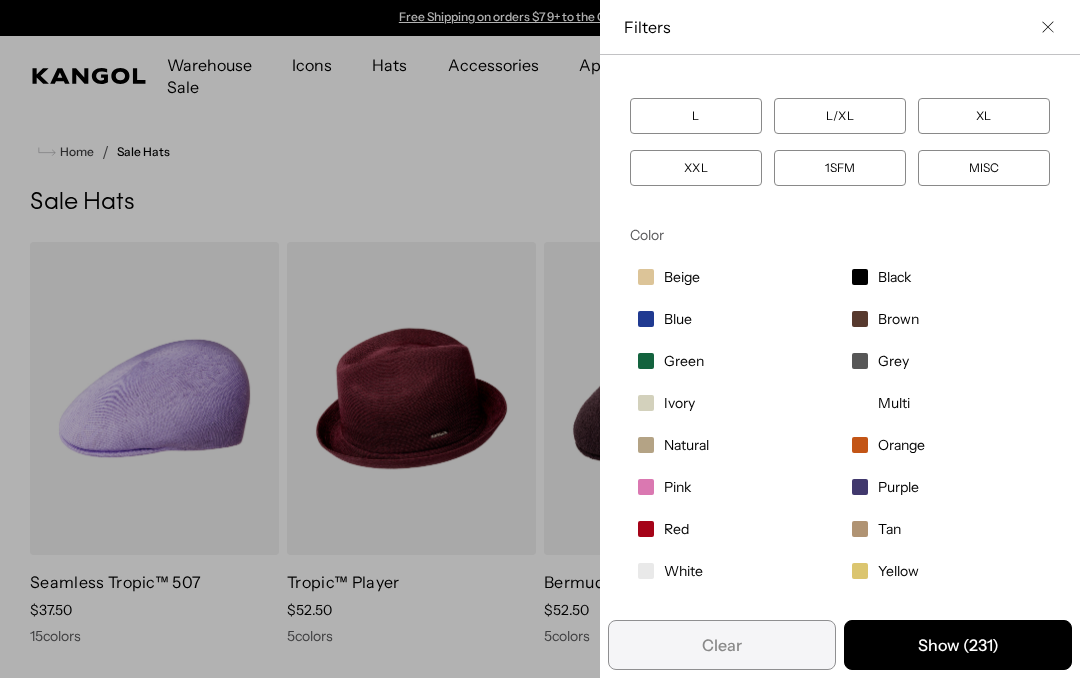 click on "XL" at bounding box center [984, 116] 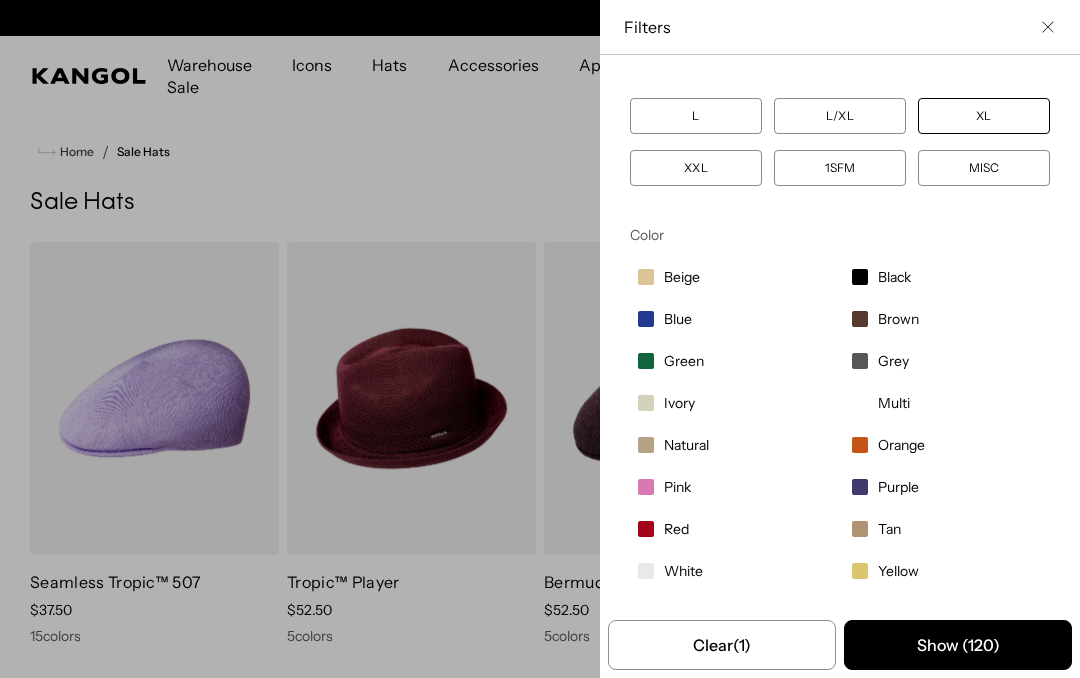 scroll, scrollTop: 0, scrollLeft: 412, axis: horizontal 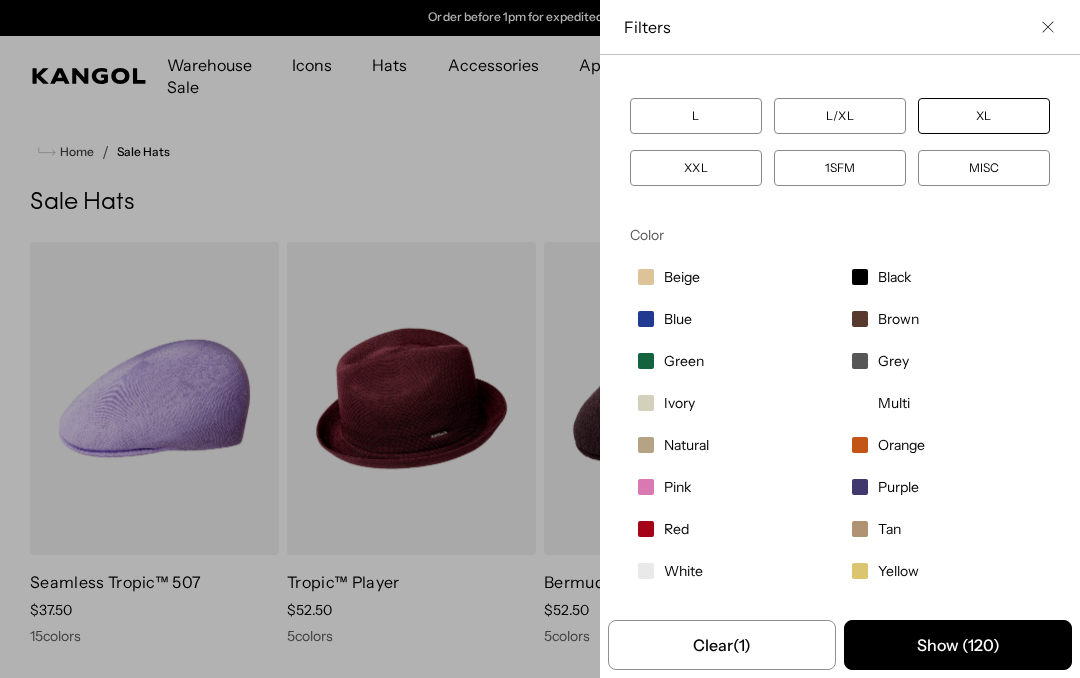 click on "Beige" at bounding box center [733, 277] 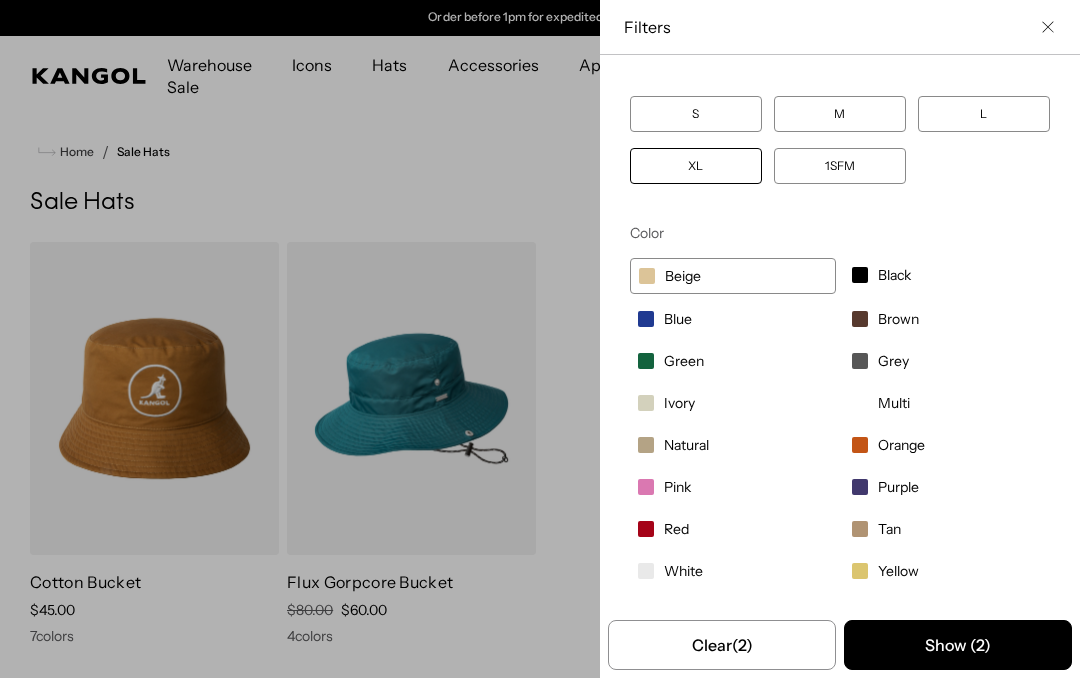 scroll, scrollTop: 28, scrollLeft: 0, axis: vertical 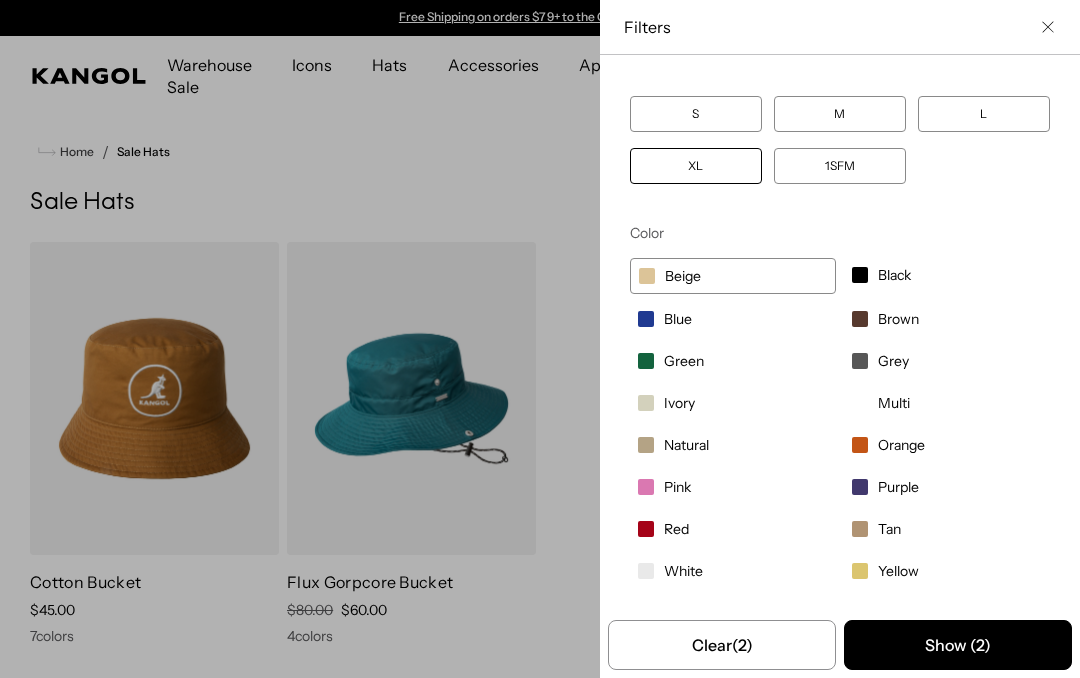click on "Green" at bounding box center (733, 361) 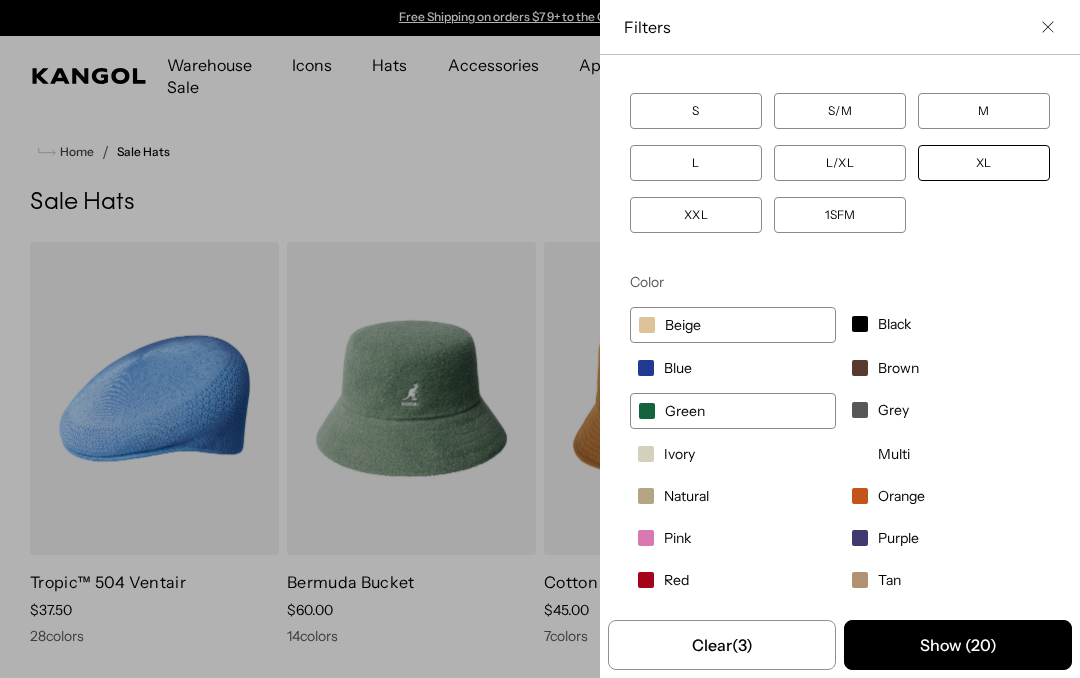 click on "Ivory" at bounding box center (733, 454) 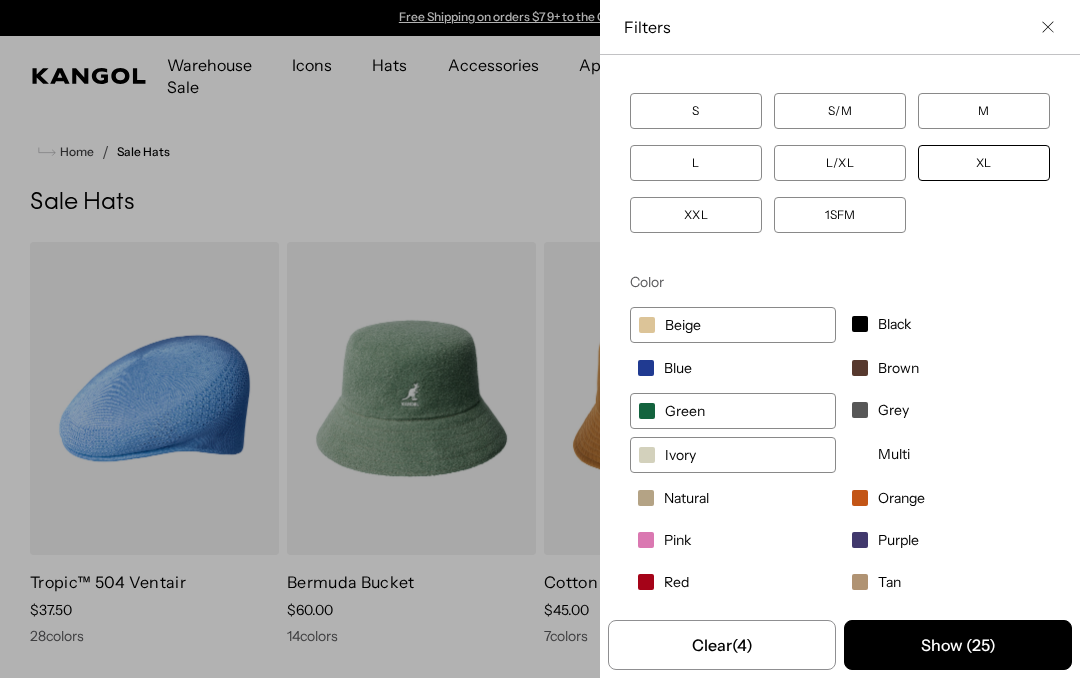 click on "Natural" at bounding box center (733, 498) 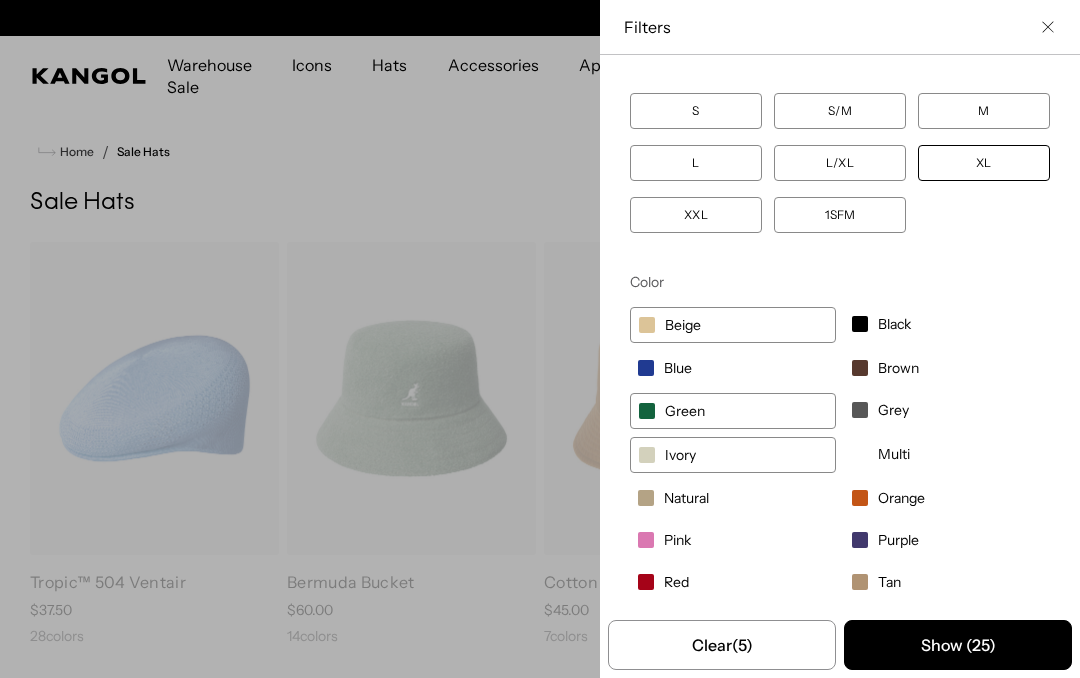 scroll, scrollTop: 0, scrollLeft: 412, axis: horizontal 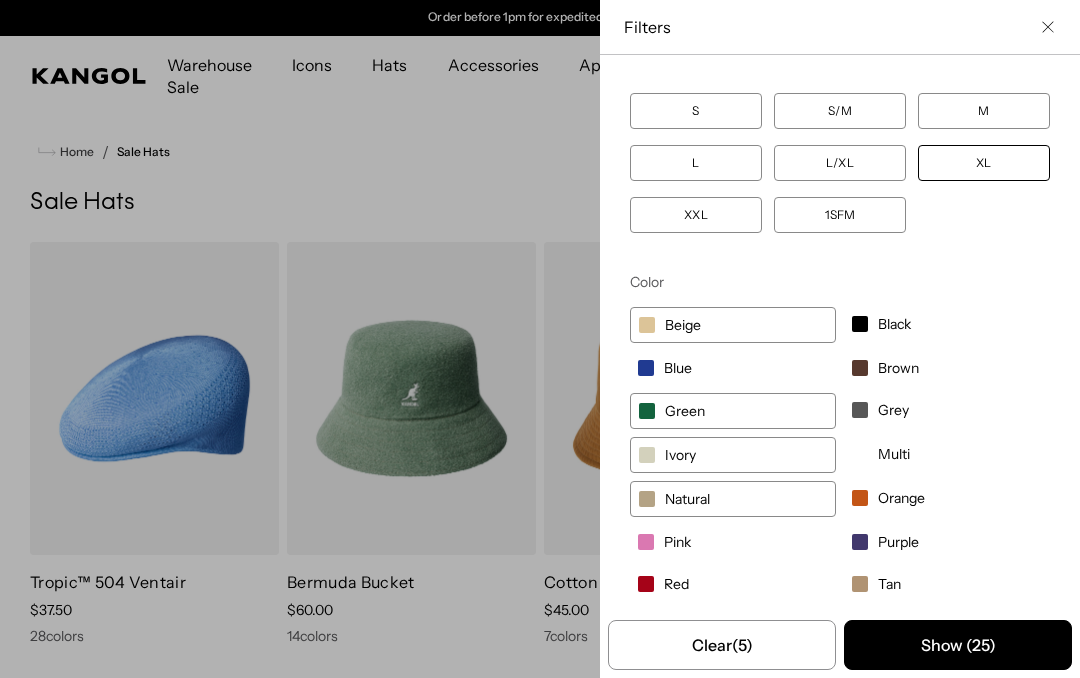 click on "Red" at bounding box center [733, 584] 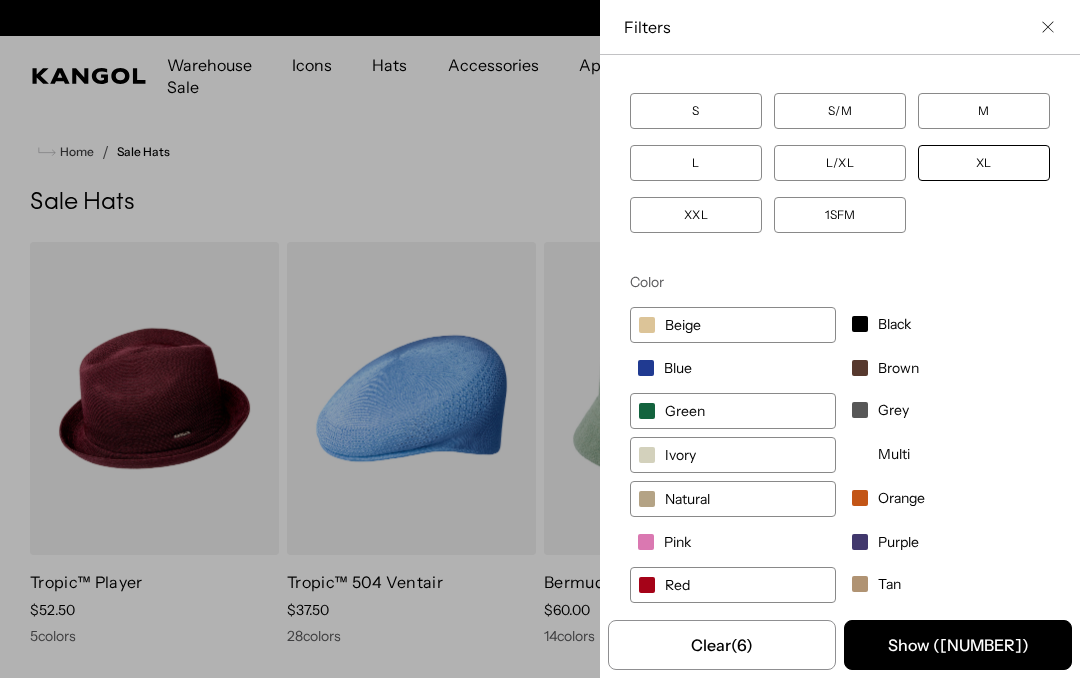 scroll, scrollTop: 0, scrollLeft: 0, axis: both 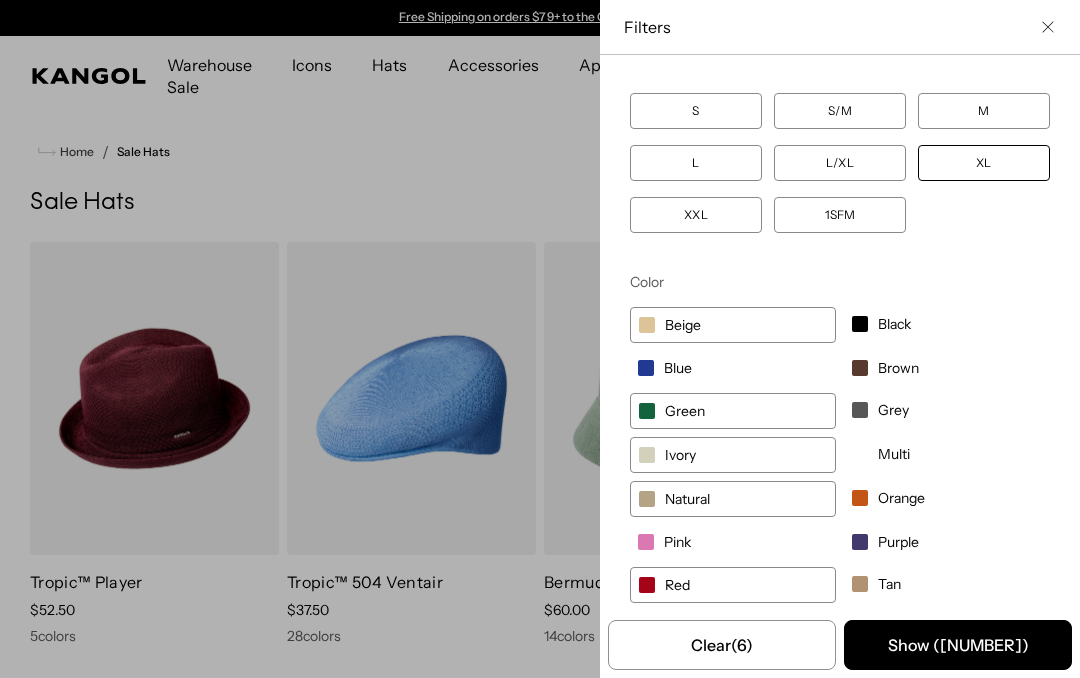 click on "Black" at bounding box center (947, 324) 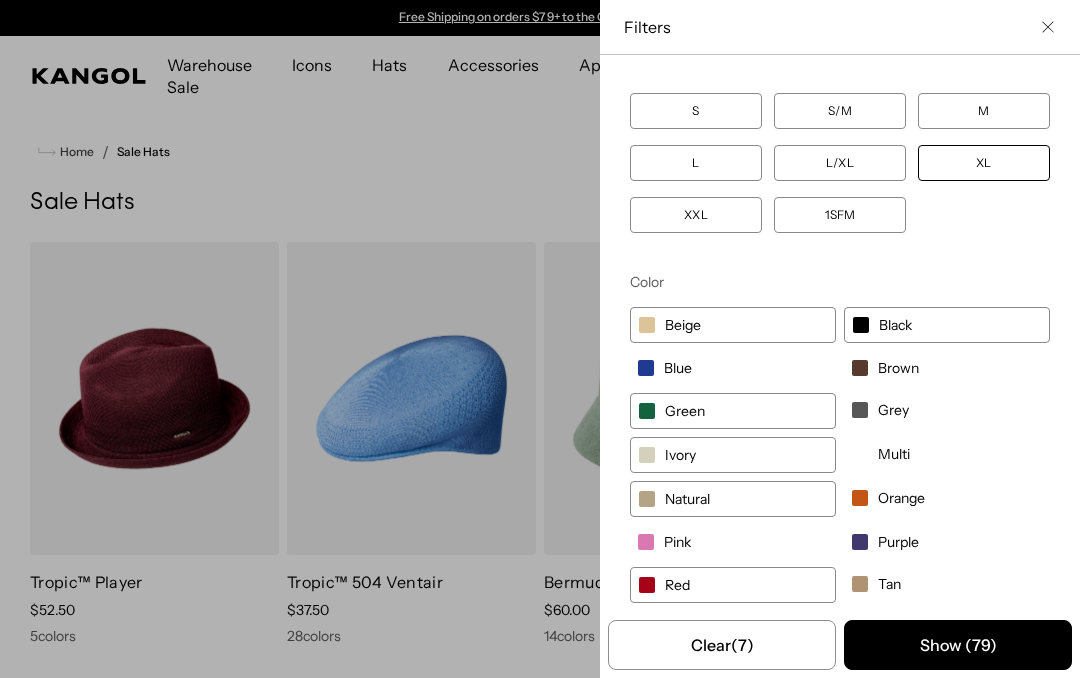 click on "Brown" at bounding box center (947, 368) 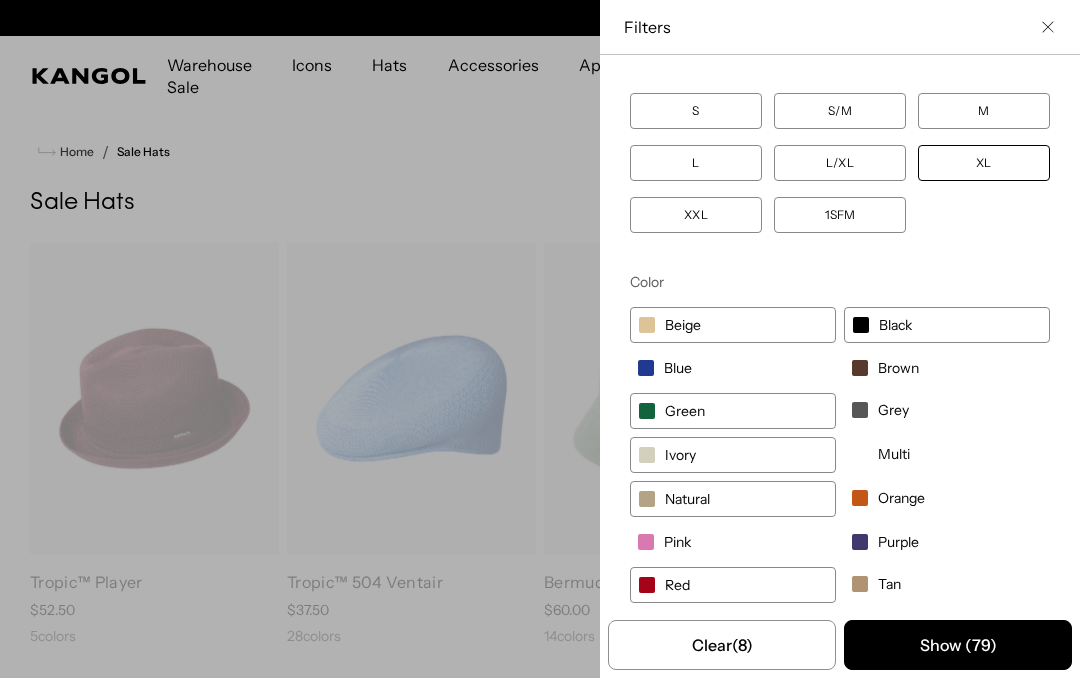 scroll, scrollTop: 0, scrollLeft: 412, axis: horizontal 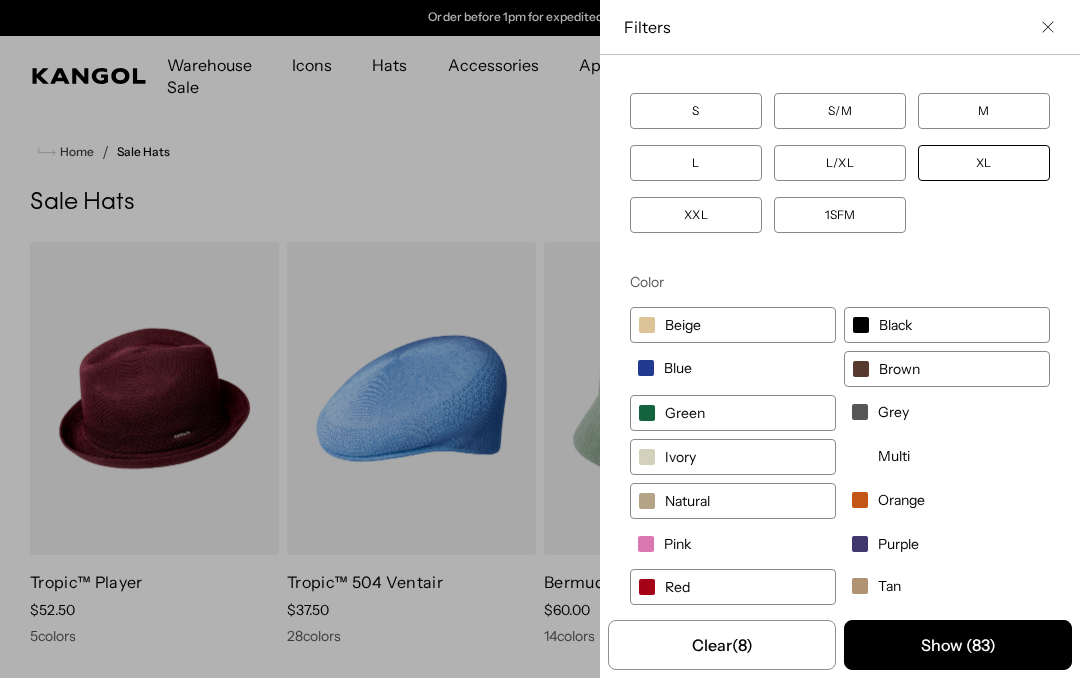 click on "Grey" at bounding box center (947, 412) 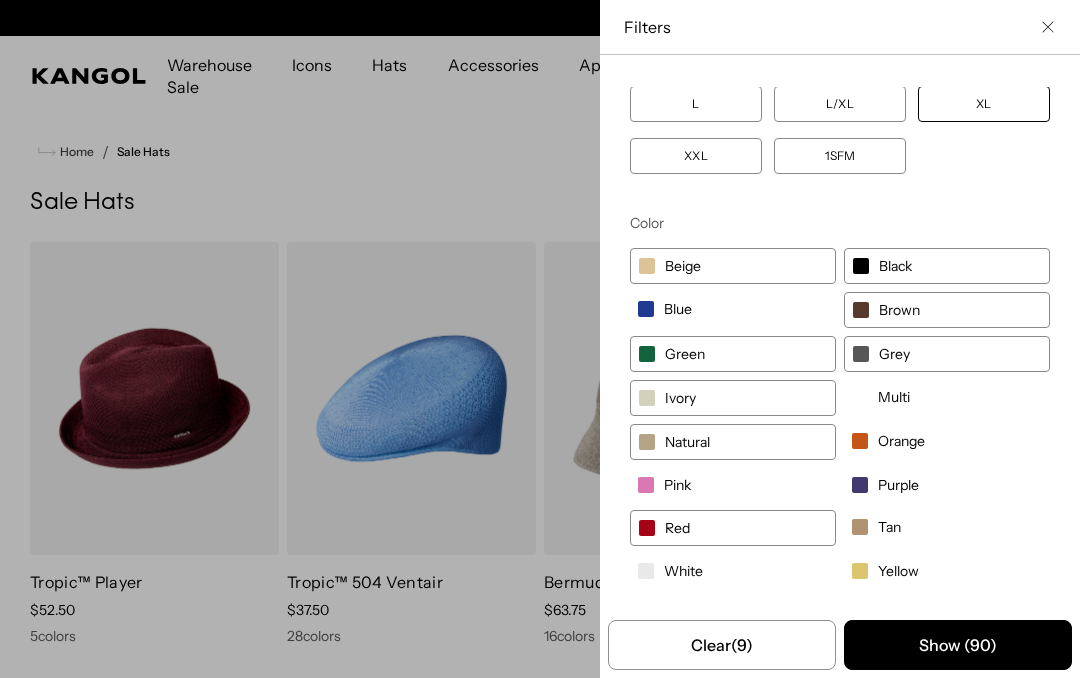 scroll, scrollTop: 169, scrollLeft: 0, axis: vertical 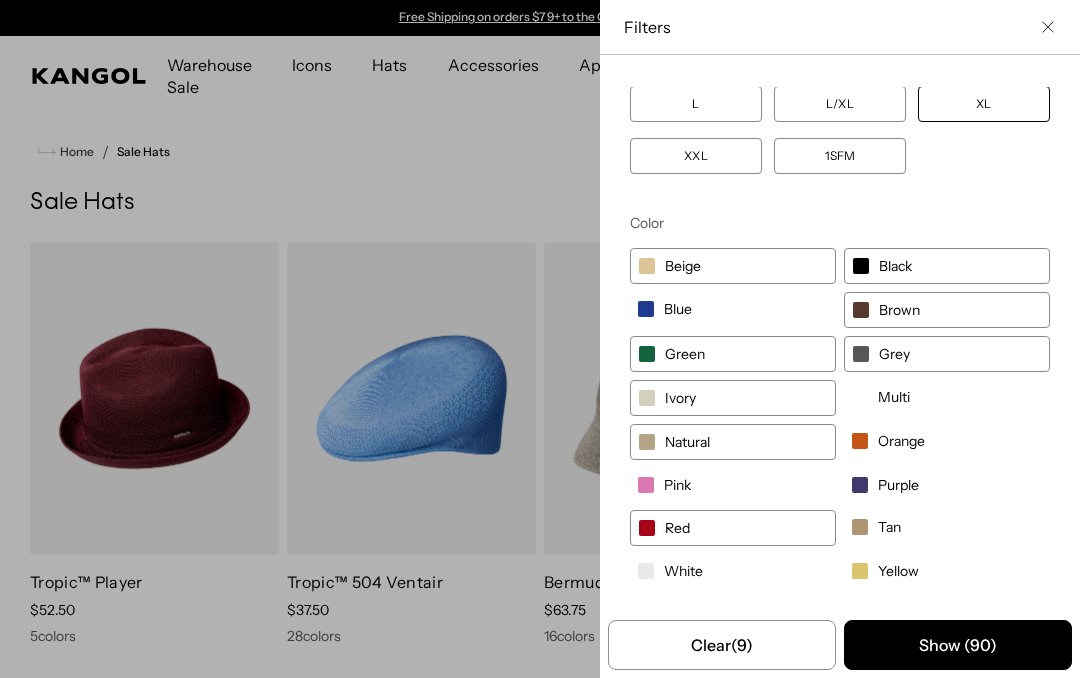 click on "Multi" at bounding box center [947, 397] 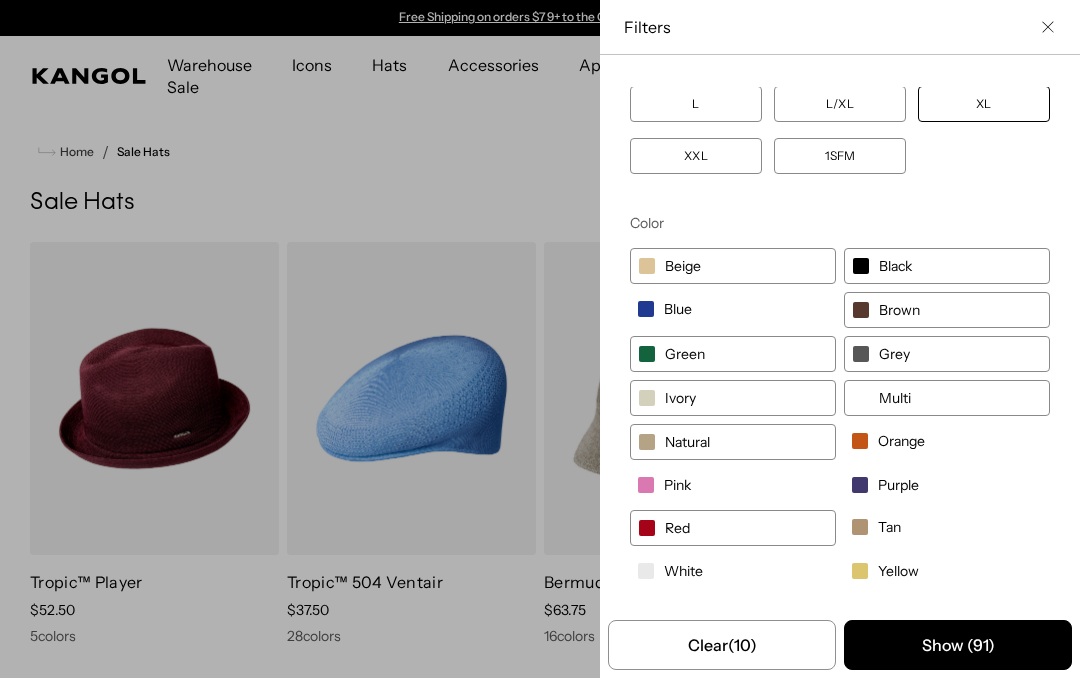 click on "Orange" at bounding box center [947, 441] 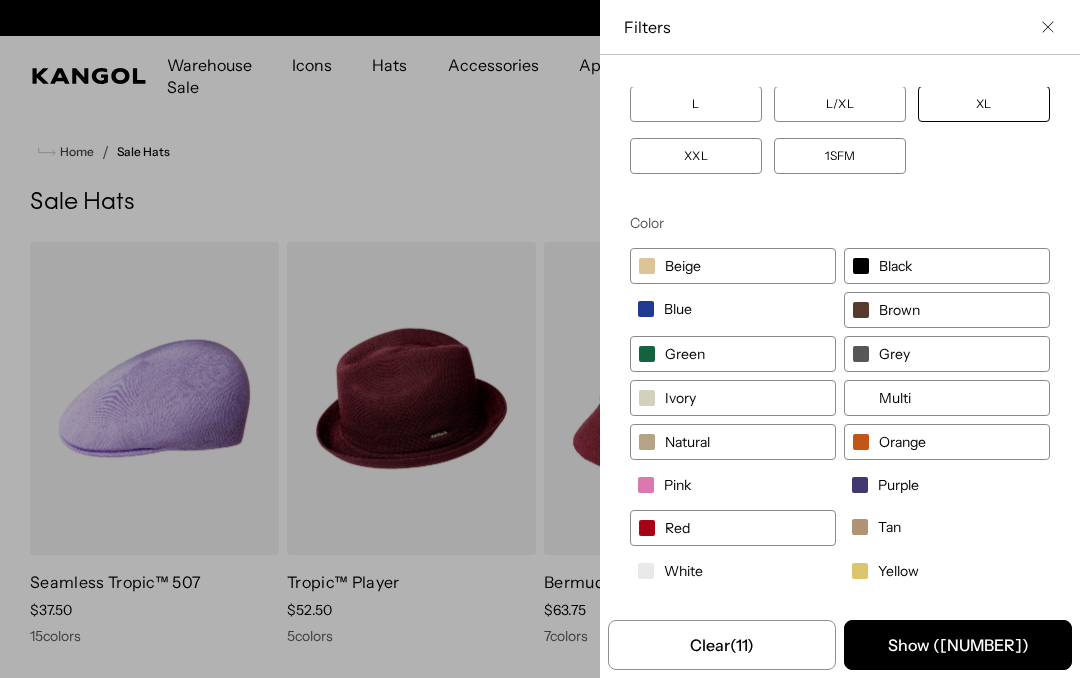 scroll, scrollTop: 0, scrollLeft: 412, axis: horizontal 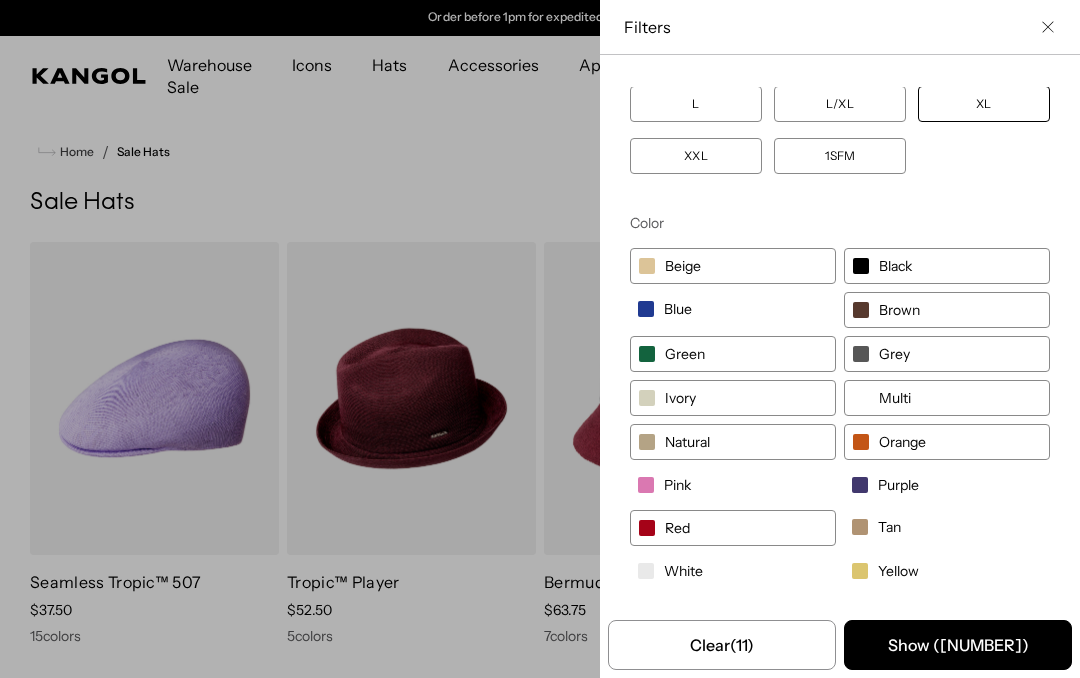 click on "Purple" at bounding box center (947, 485) 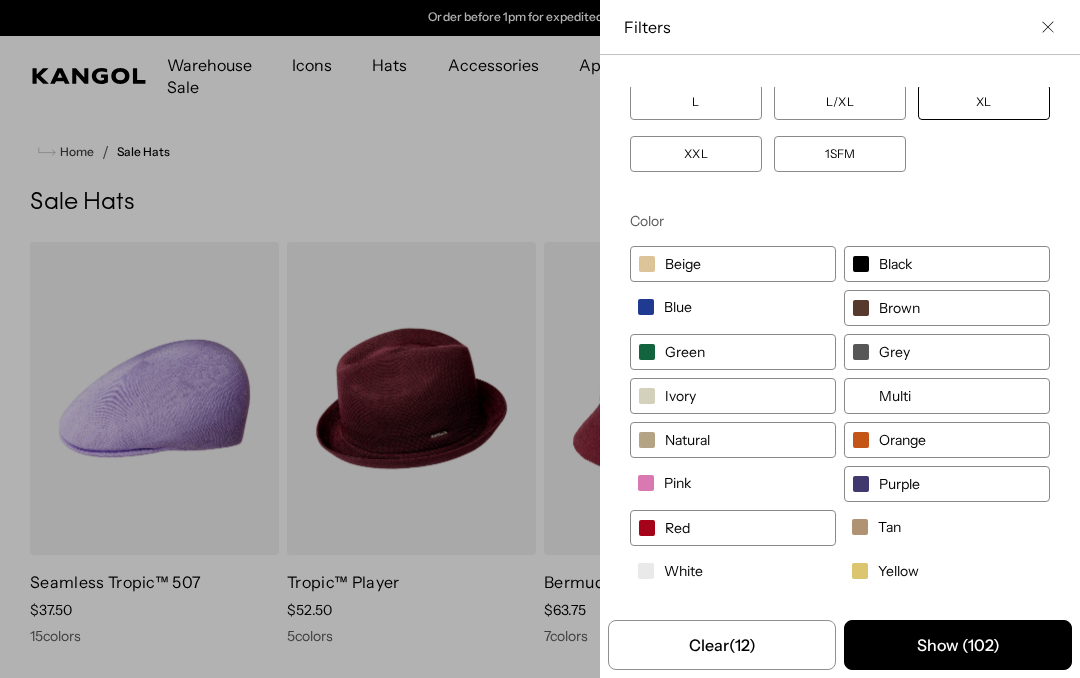 click on "Tan" at bounding box center (947, 527) 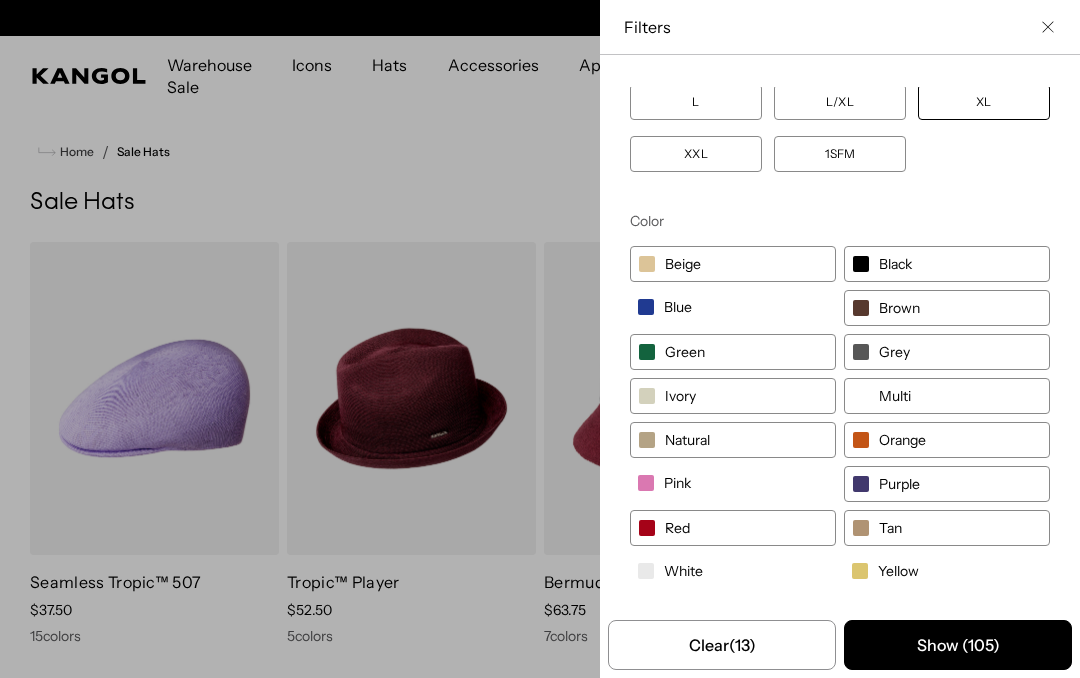 scroll, scrollTop: 0, scrollLeft: 0, axis: both 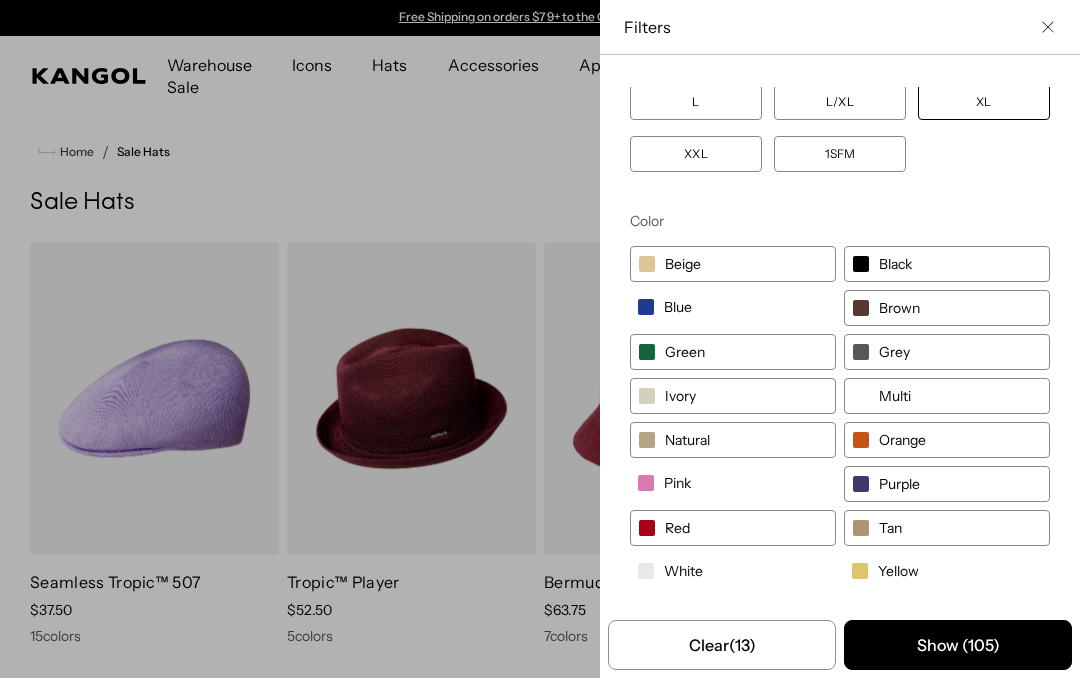 click on "Yellow" at bounding box center [947, 571] 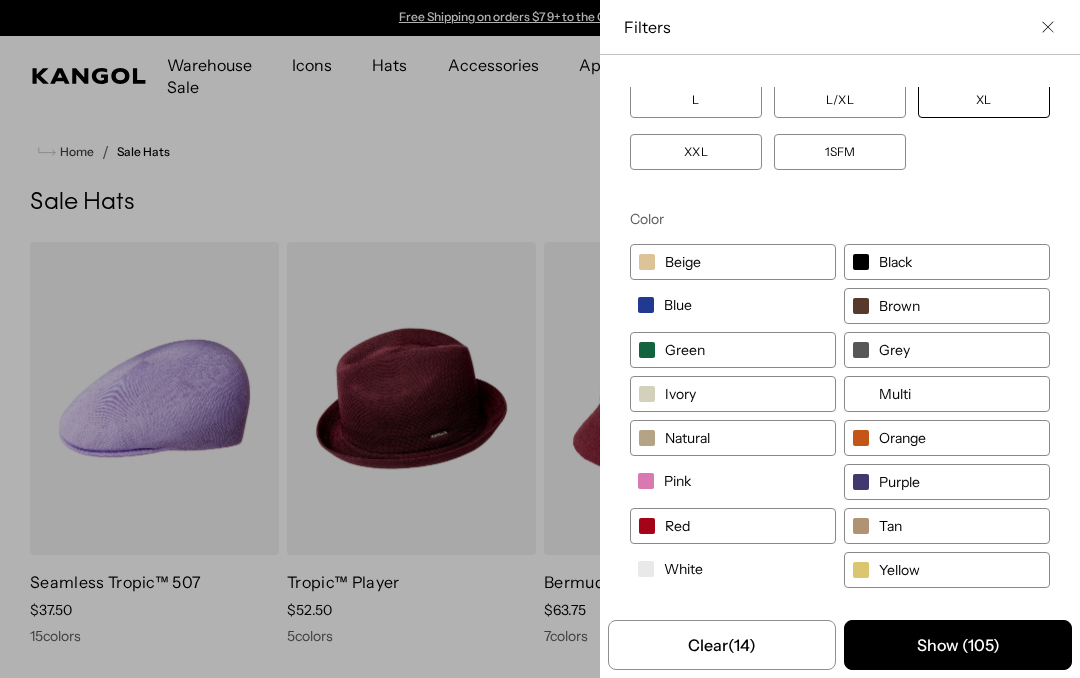 click on "Show ( 105 )" at bounding box center [958, 645] 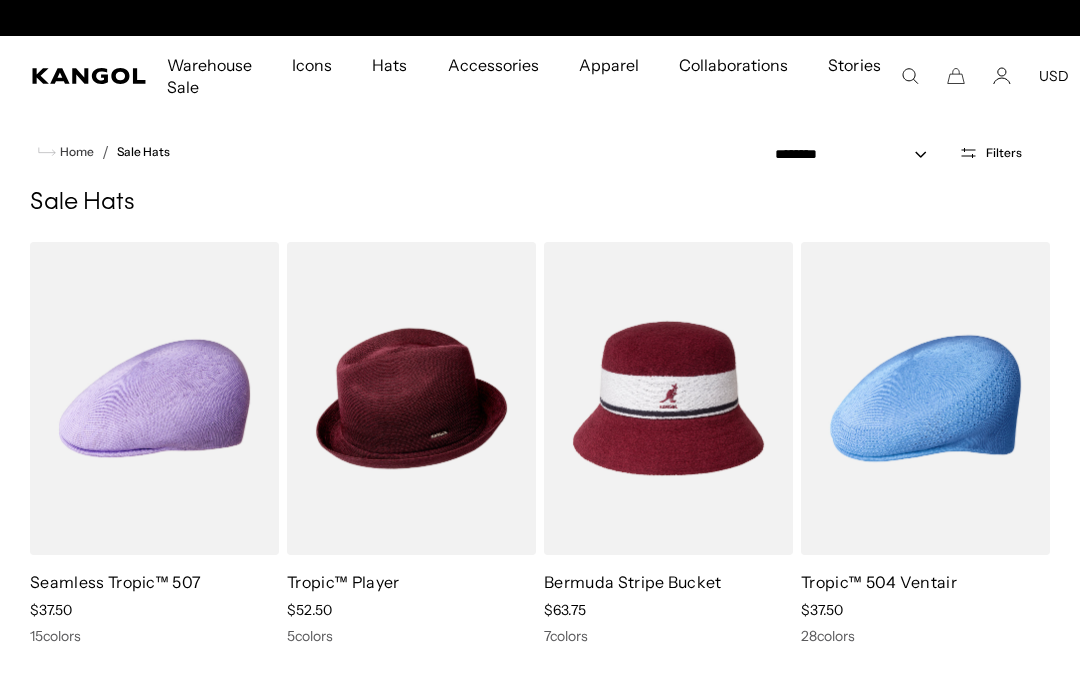 scroll, scrollTop: 0, scrollLeft: 412, axis: horizontal 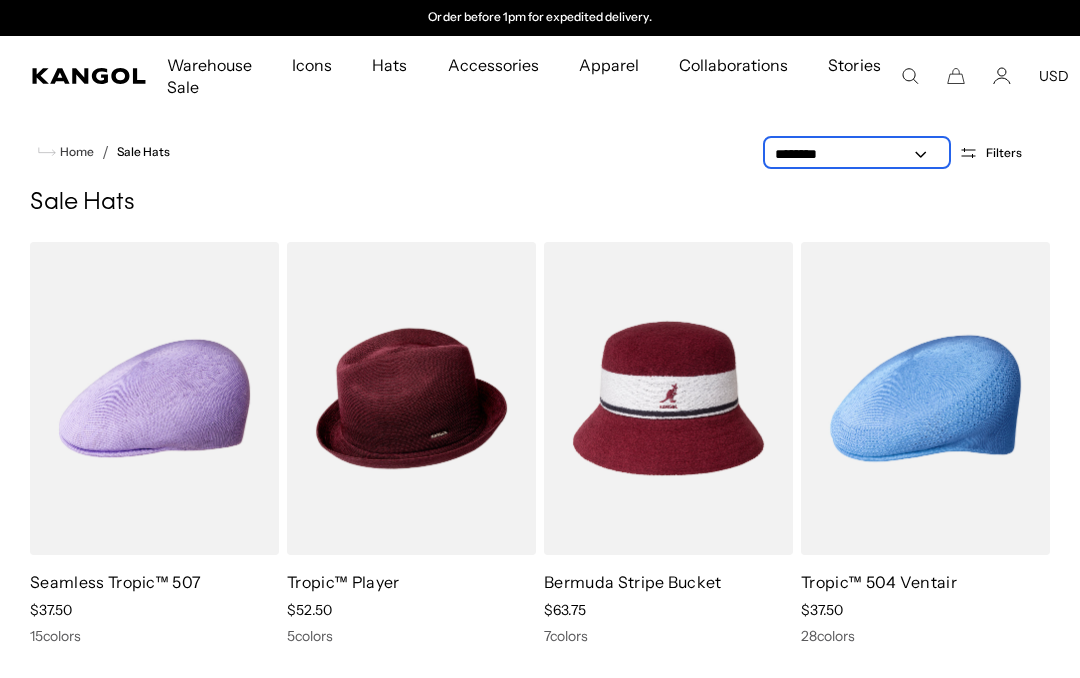 click on "**********" at bounding box center (857, 154) 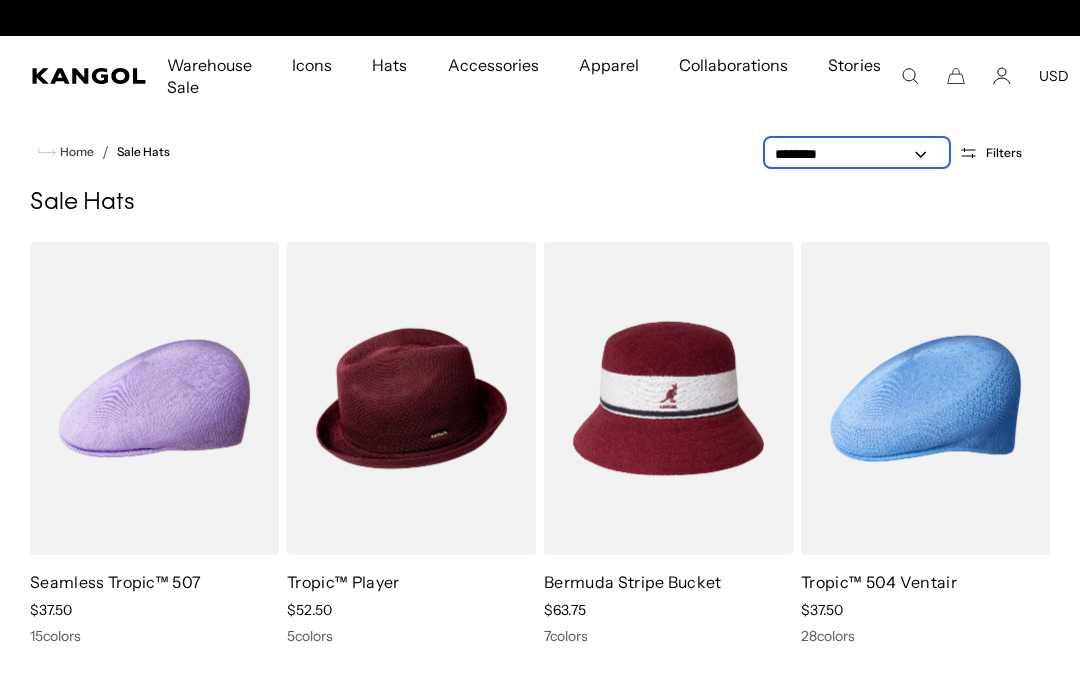 scroll, scrollTop: 0, scrollLeft: 412, axis: horizontal 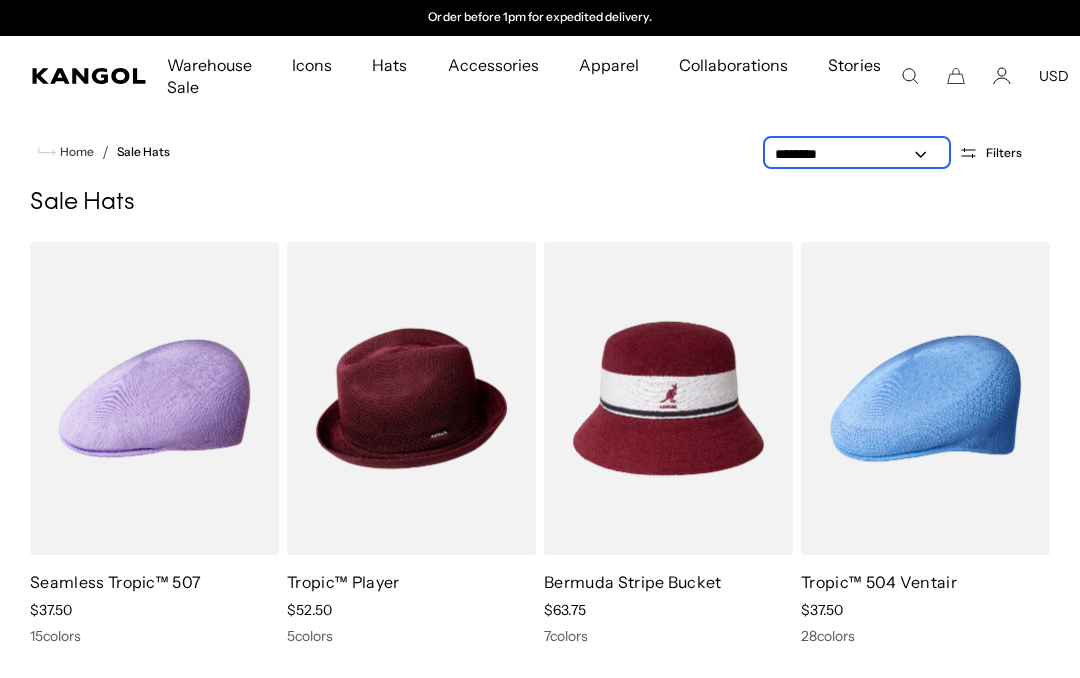 select on "*****" 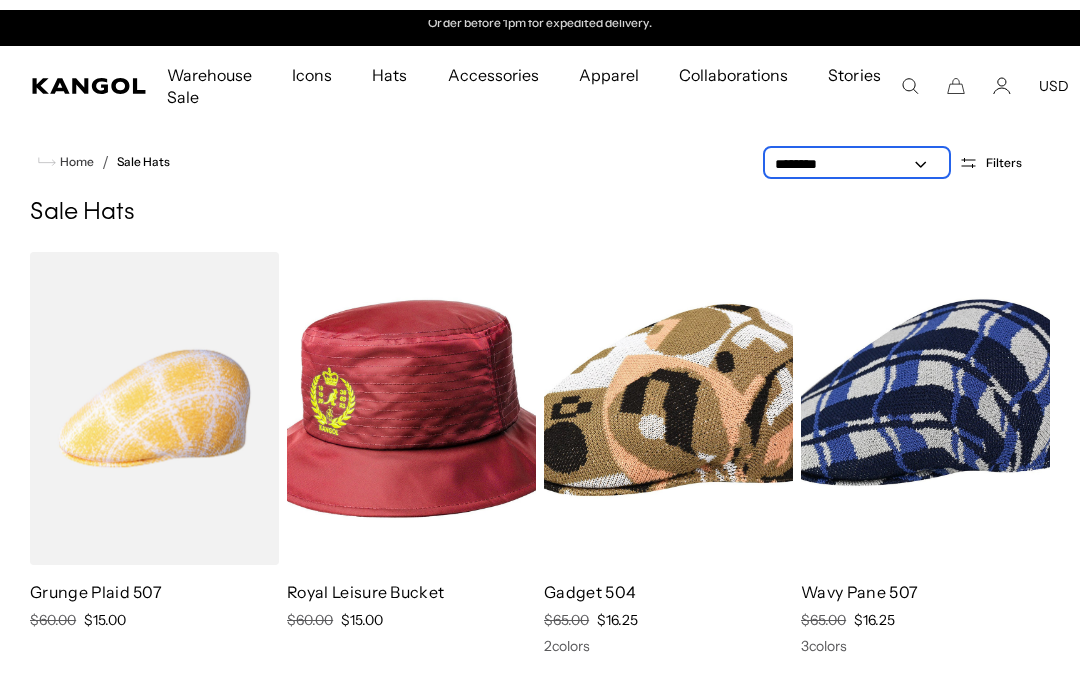 scroll, scrollTop: 0, scrollLeft: 0, axis: both 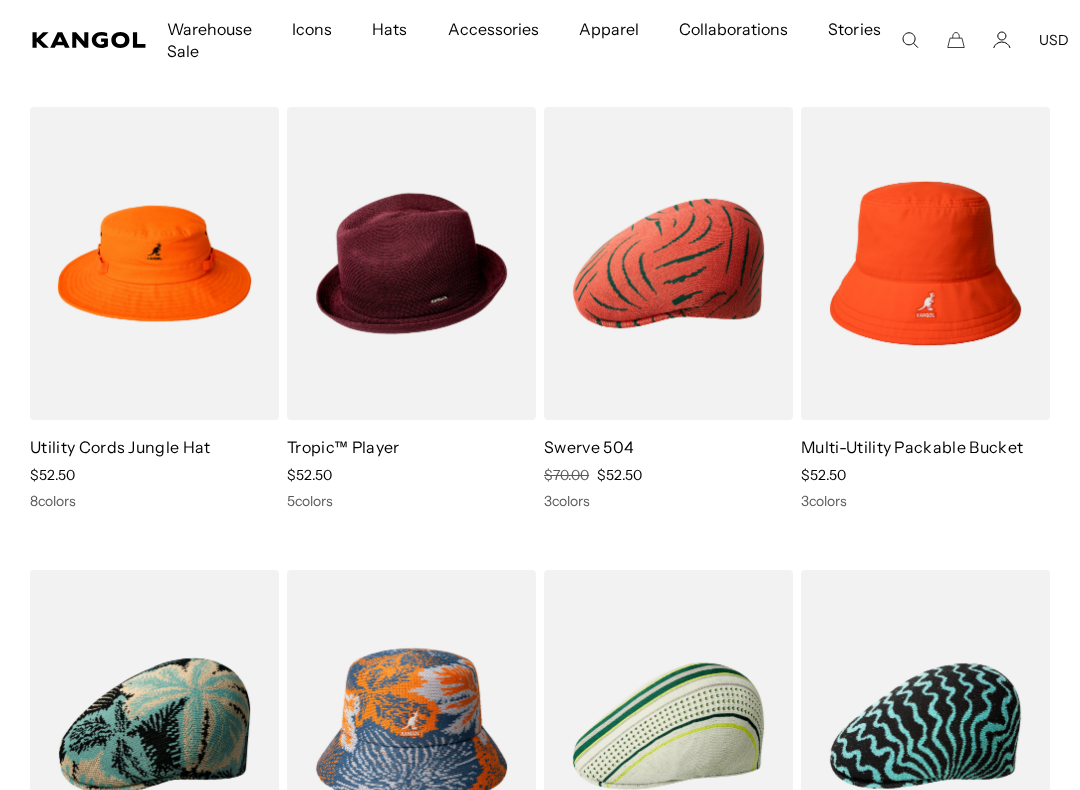 click at bounding box center [0, 0] 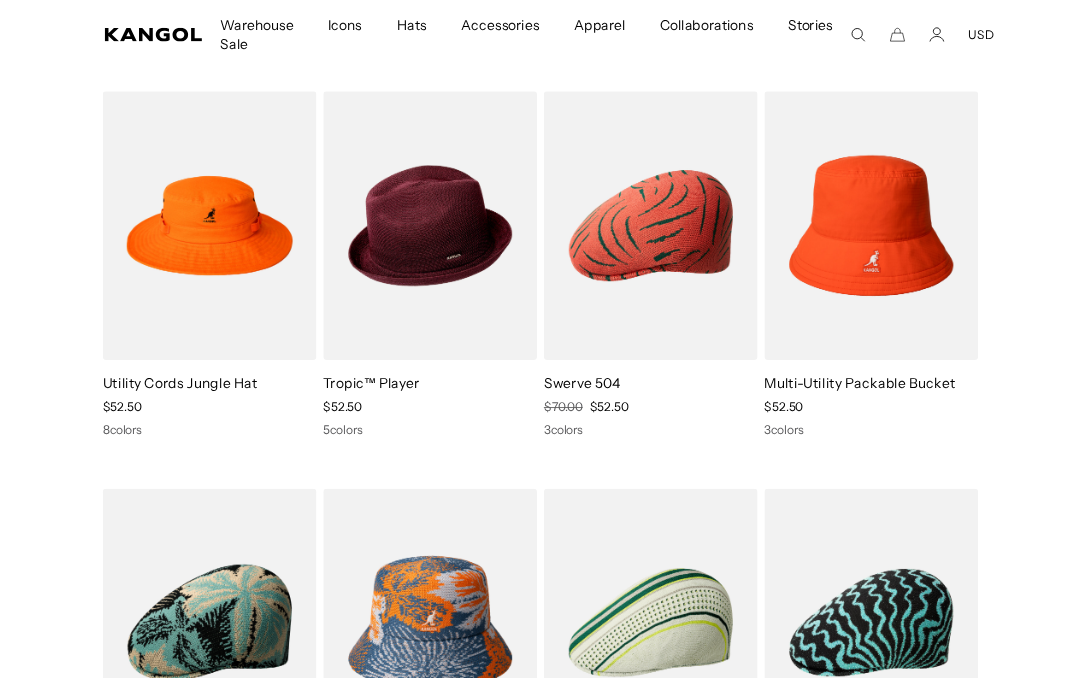 scroll, scrollTop: 116, scrollLeft: 0, axis: vertical 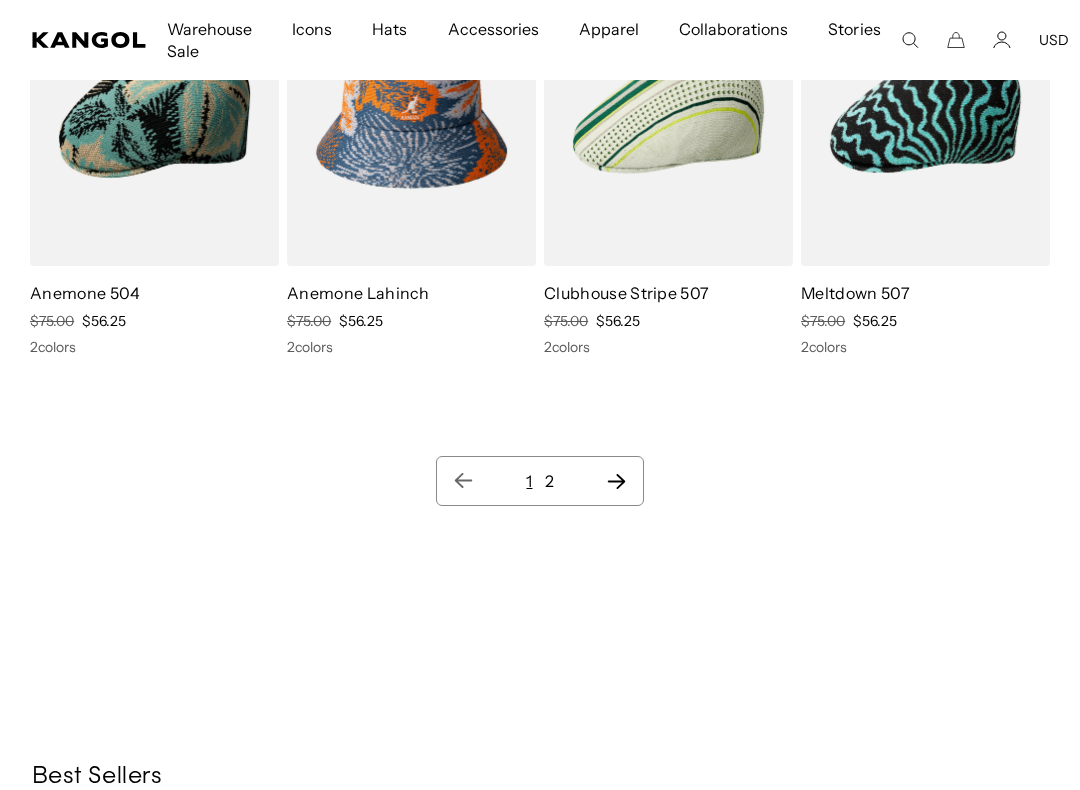 click on "1 2" at bounding box center [539, 481] 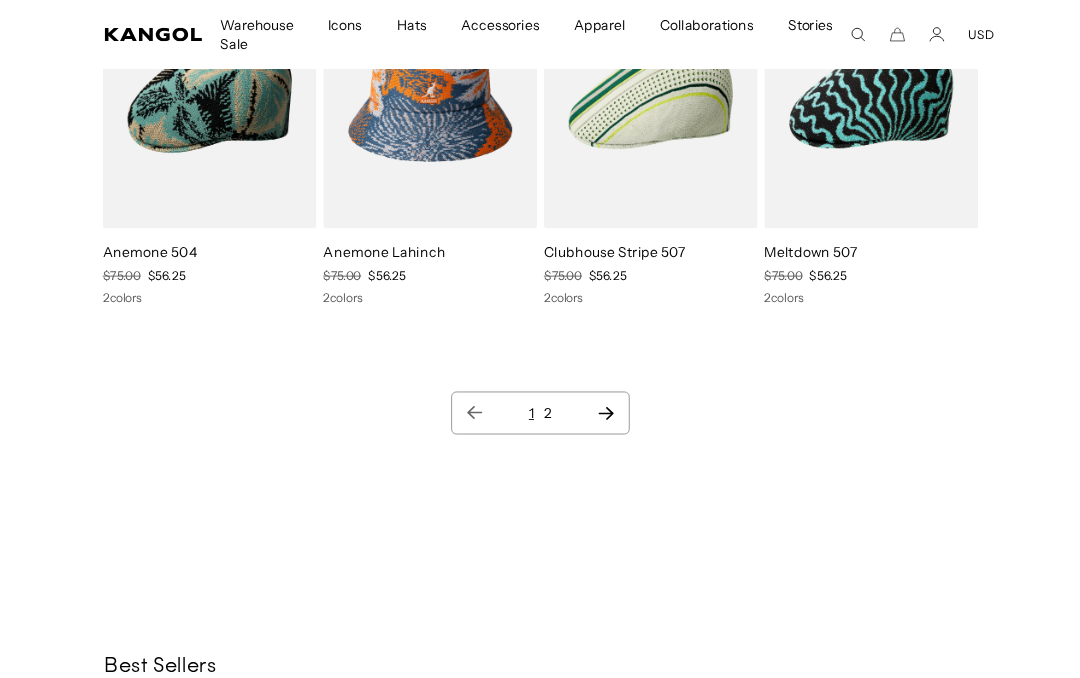 scroll, scrollTop: 11016, scrollLeft: 0, axis: vertical 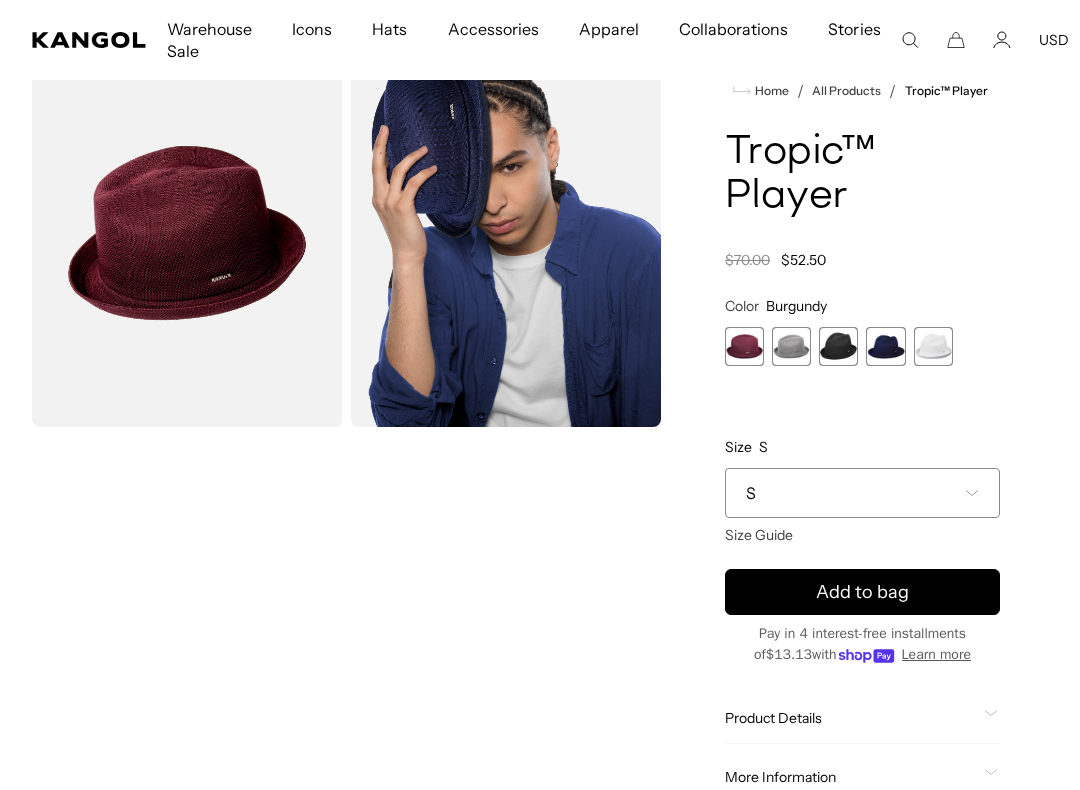 click at bounding box center (187, 233) 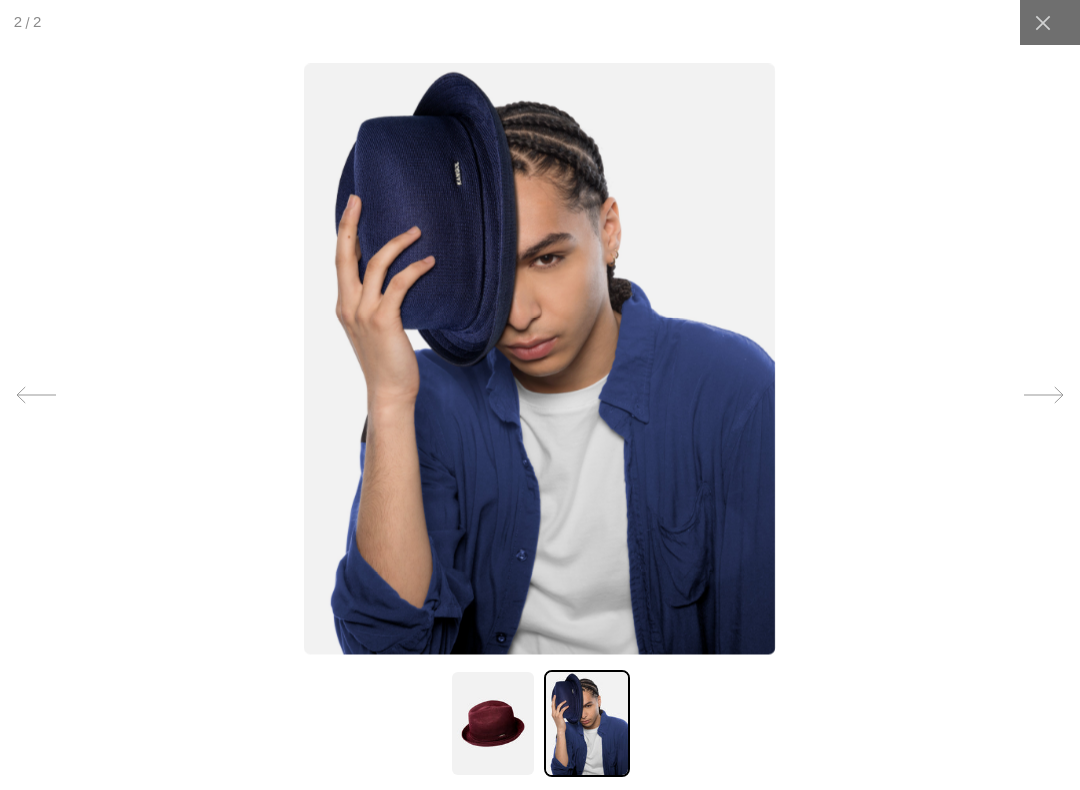 scroll, scrollTop: 0, scrollLeft: 0, axis: both 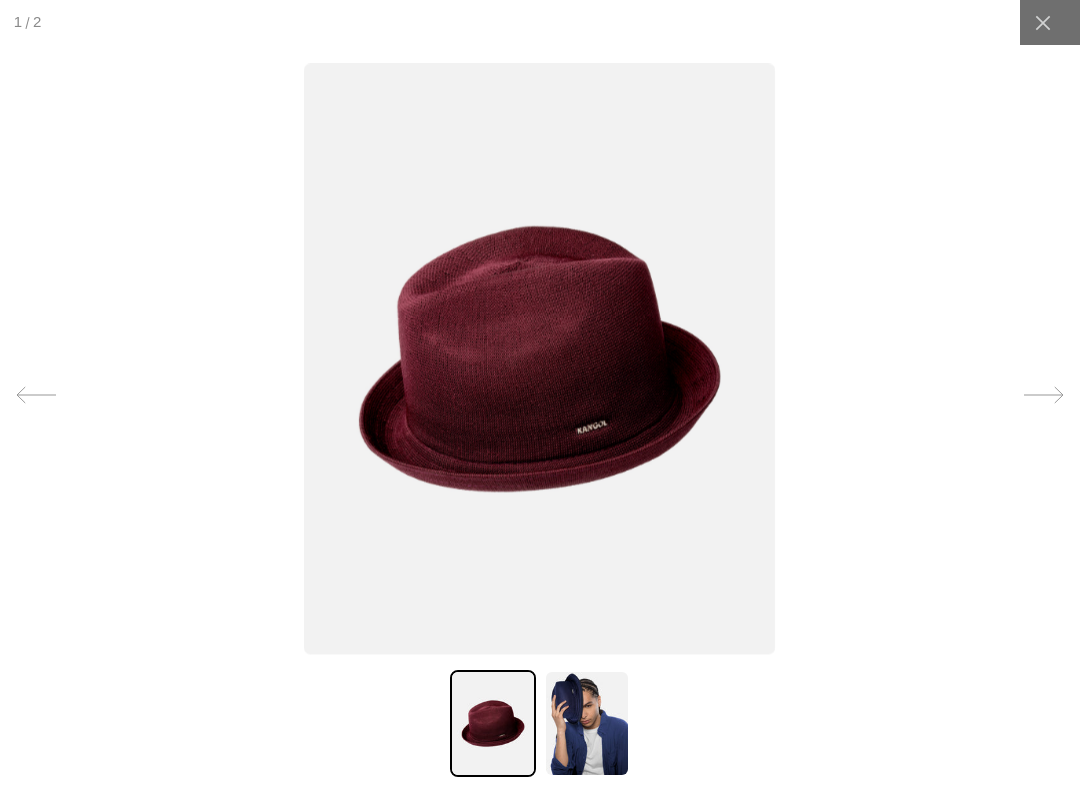 click 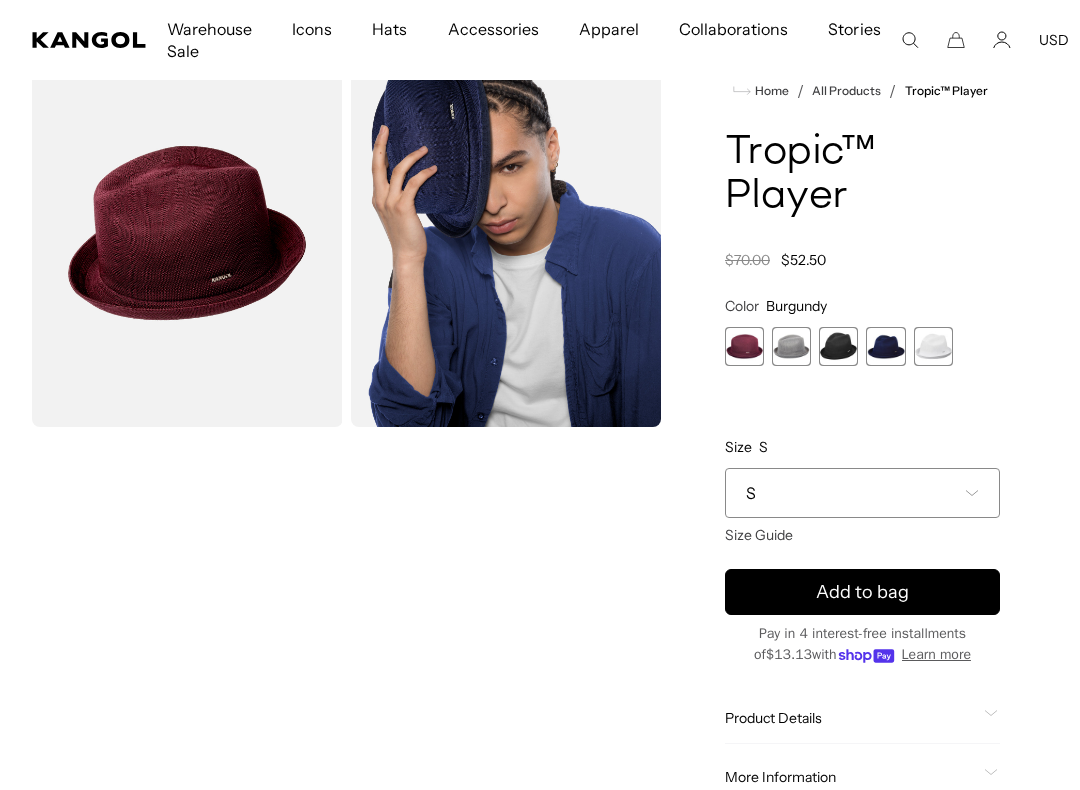 click at bounding box center (791, 346) 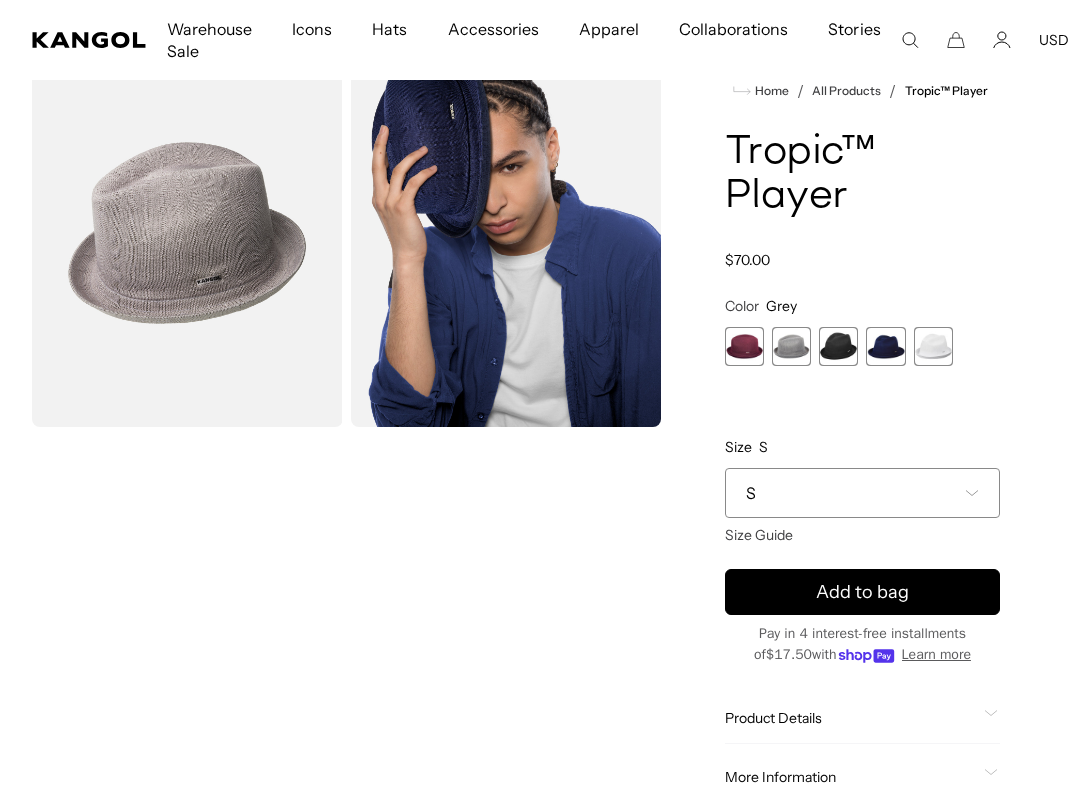 scroll, scrollTop: 0, scrollLeft: 0, axis: both 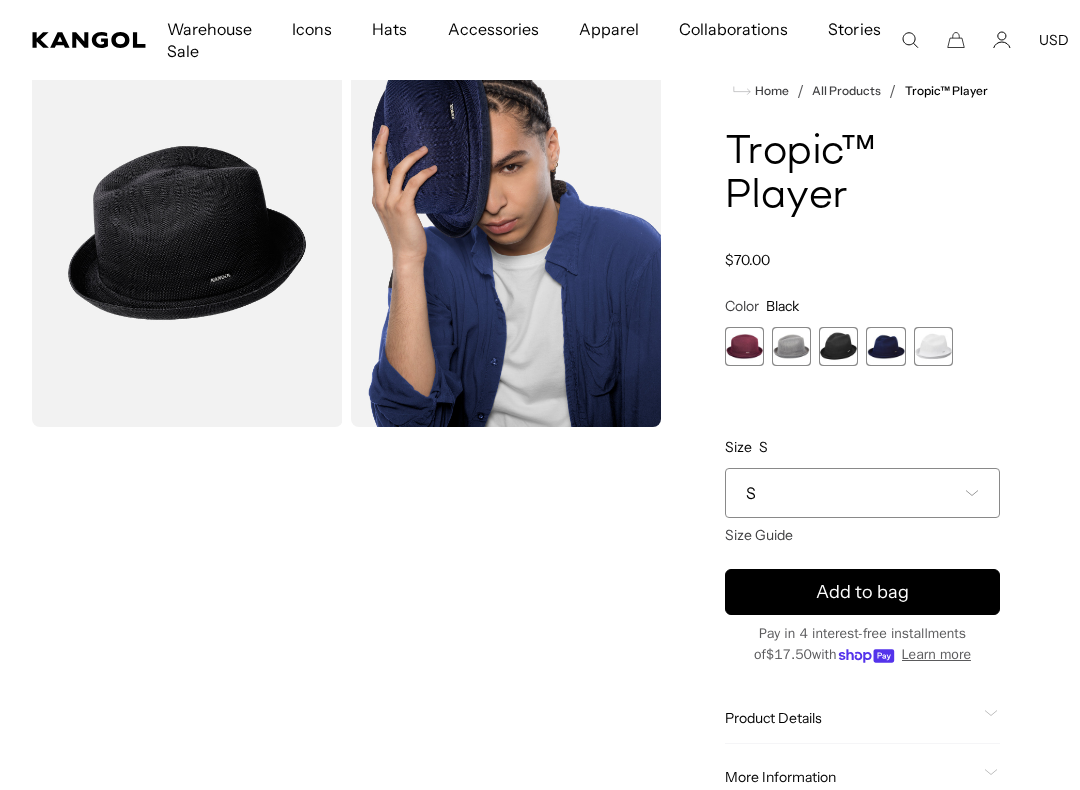 click at bounding box center (885, 346) 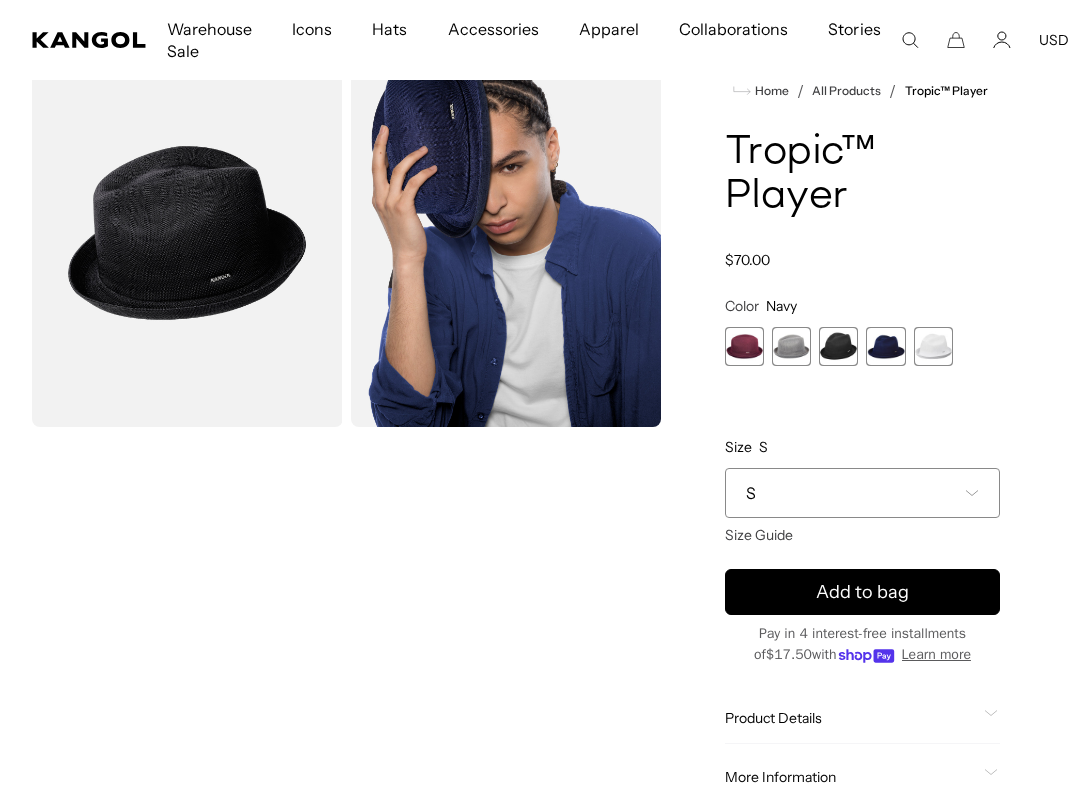 scroll, scrollTop: 0, scrollLeft: 412, axis: horizontal 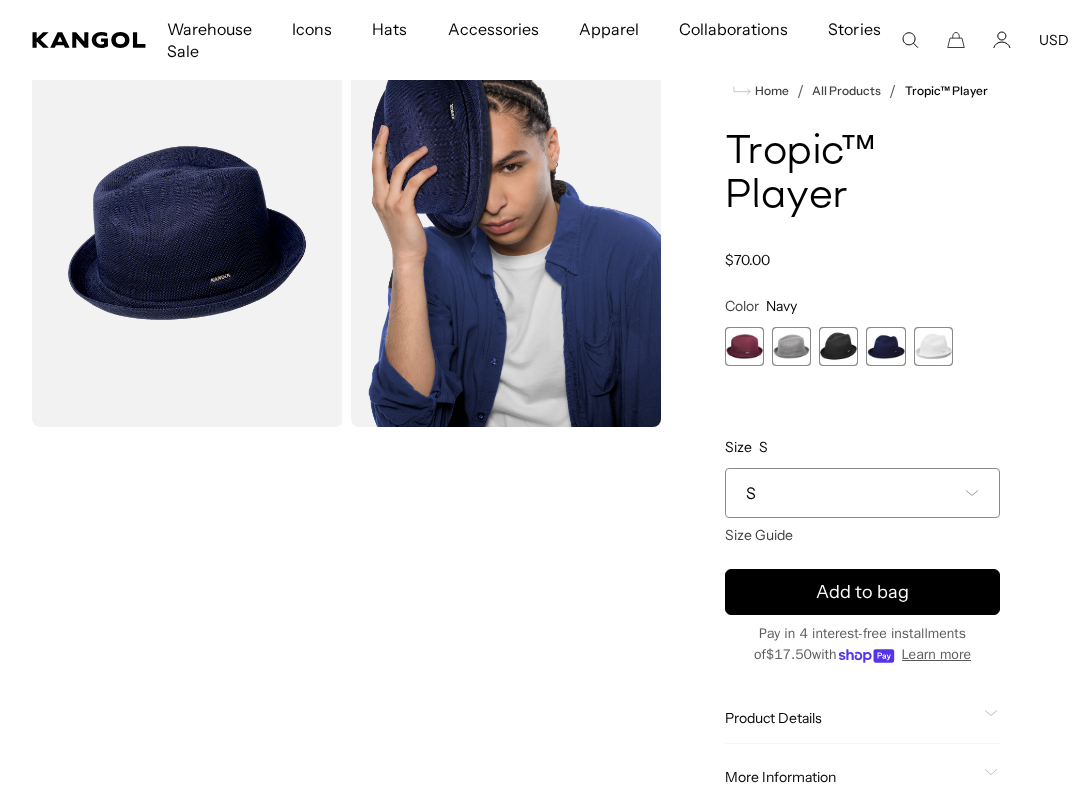 click at bounding box center (933, 346) 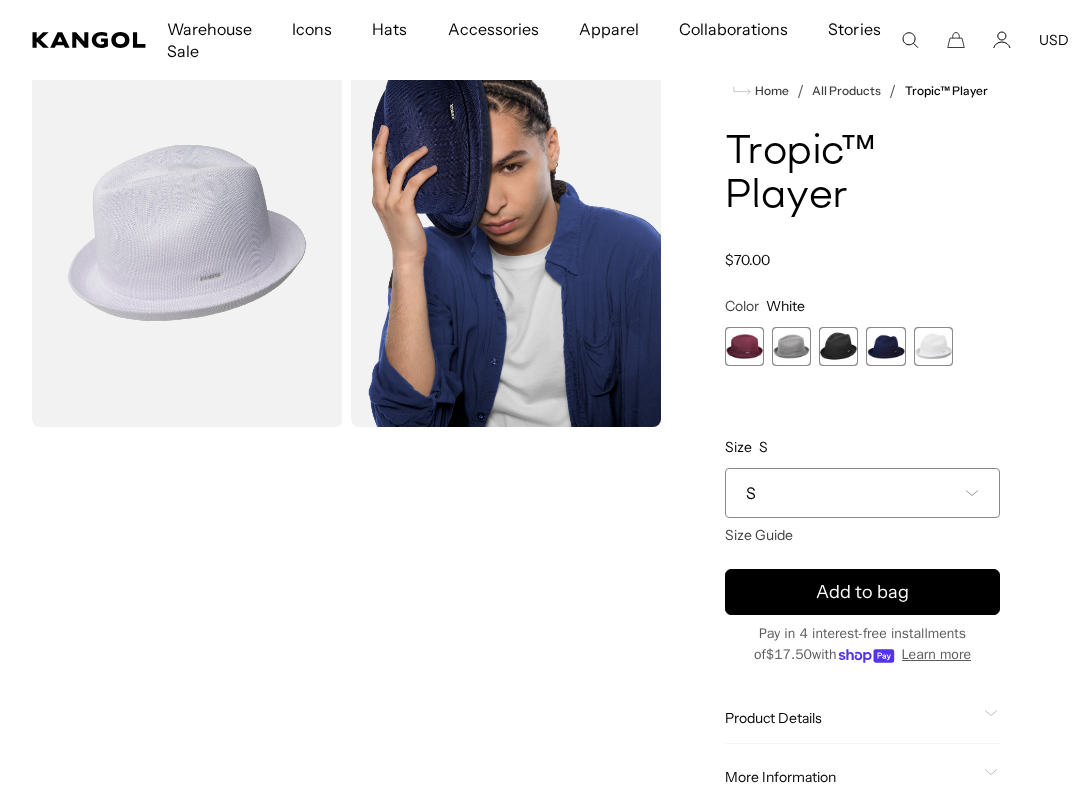 scroll, scrollTop: 0, scrollLeft: 0, axis: both 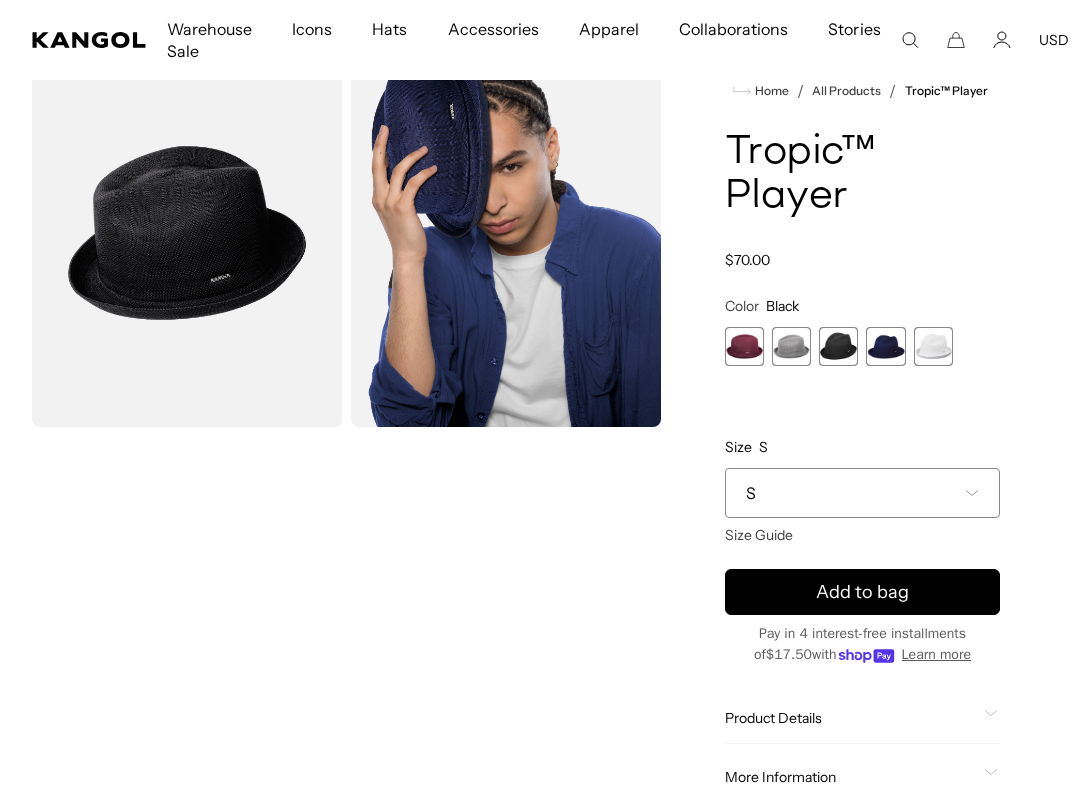 click 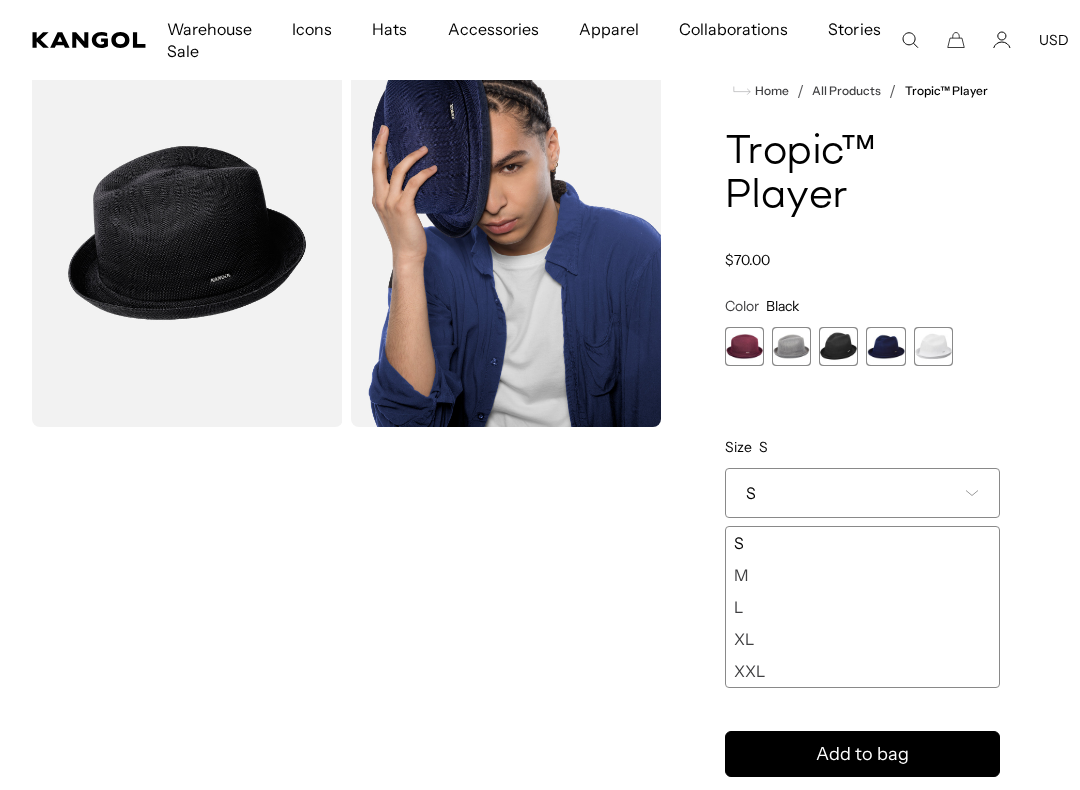 scroll, scrollTop: 0, scrollLeft: 412, axis: horizontal 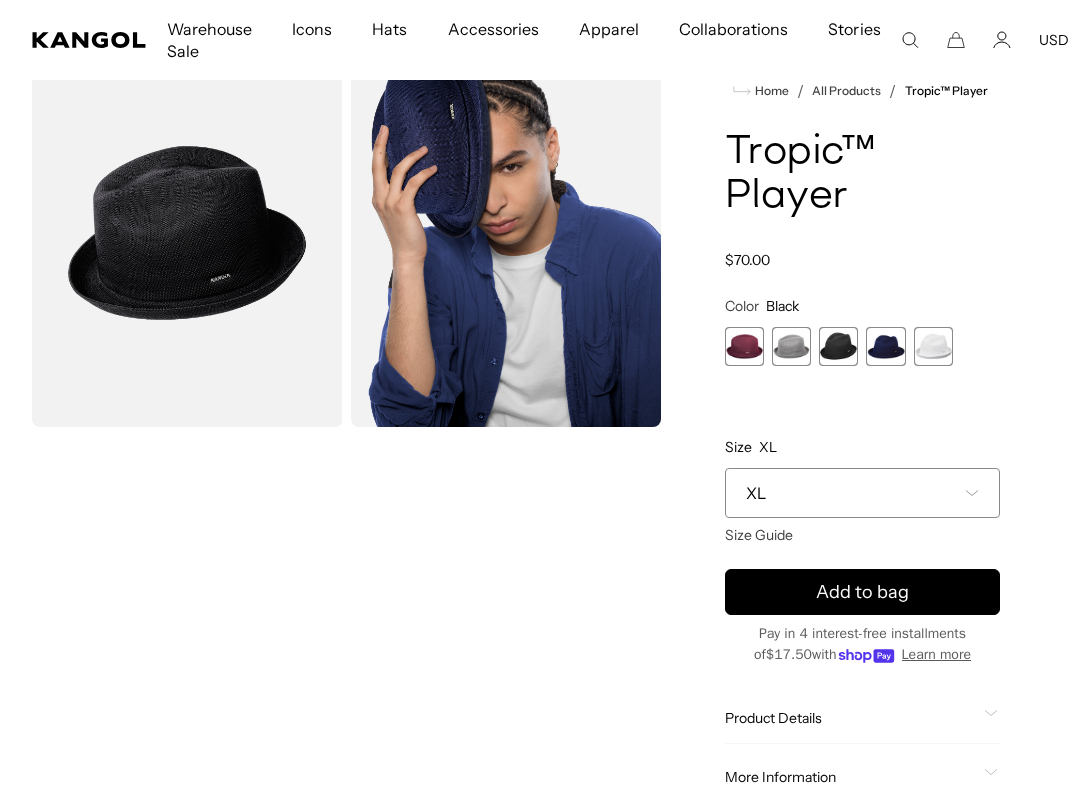 click on "Add to bag" at bounding box center [862, 592] 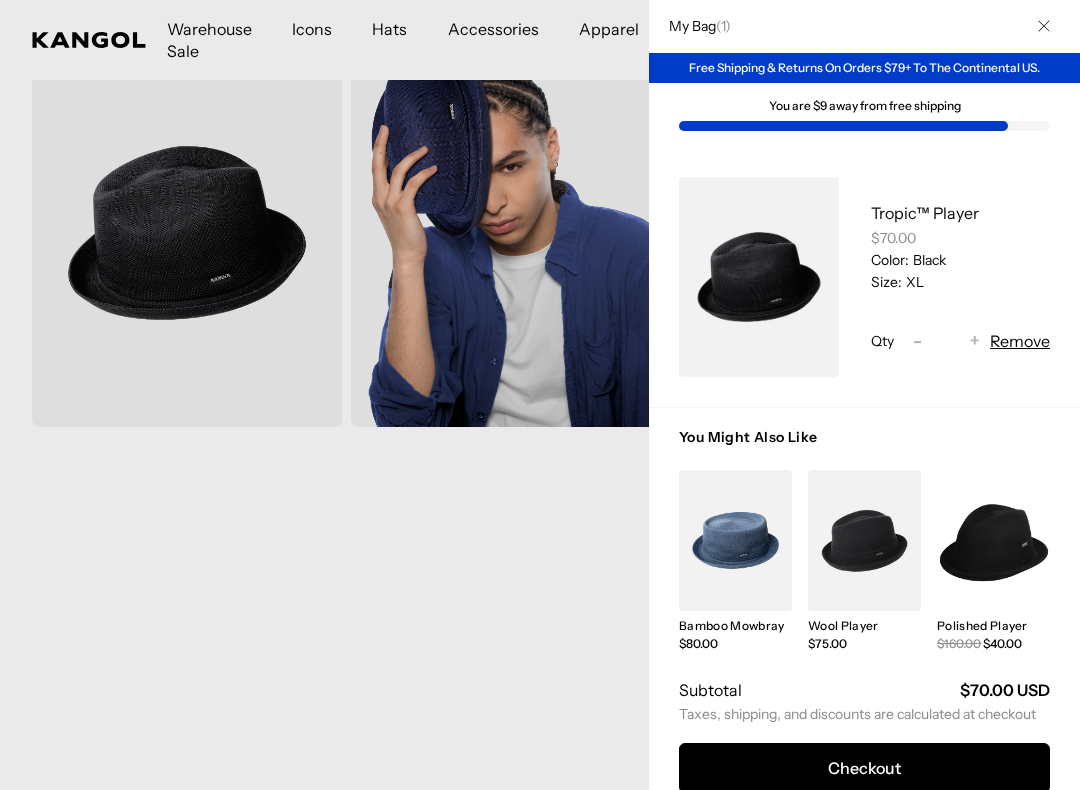 scroll, scrollTop: 0, scrollLeft: 0, axis: both 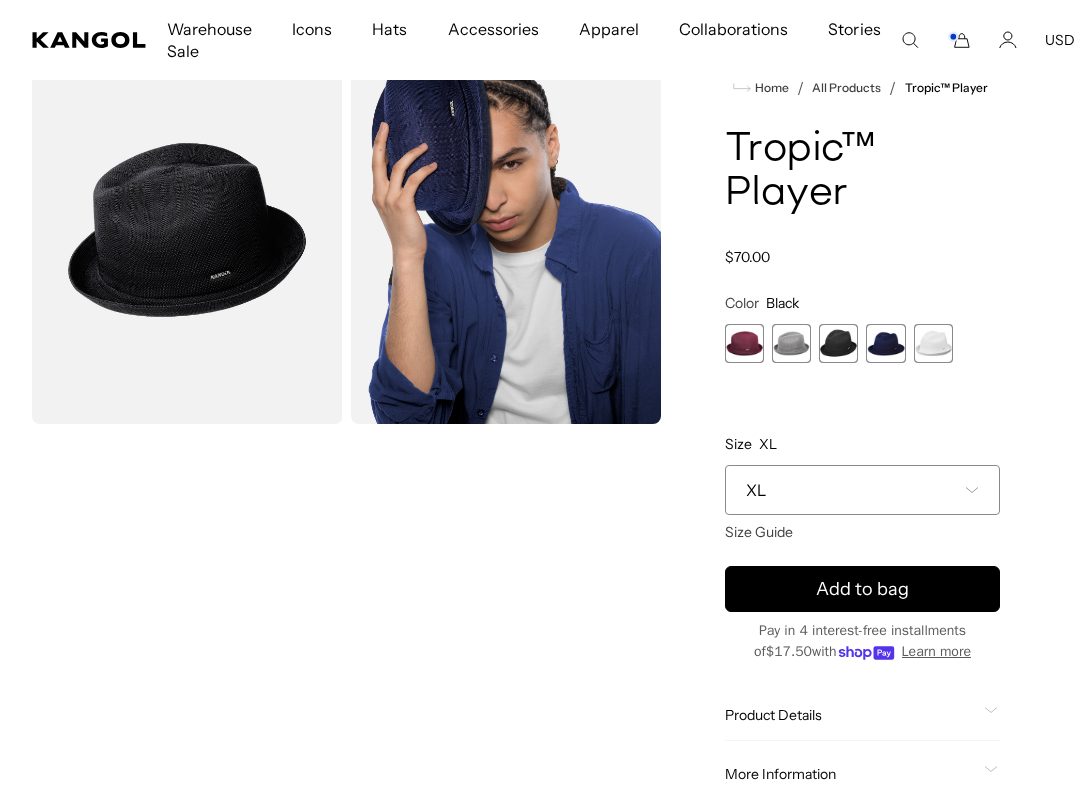 click at bounding box center [744, 343] 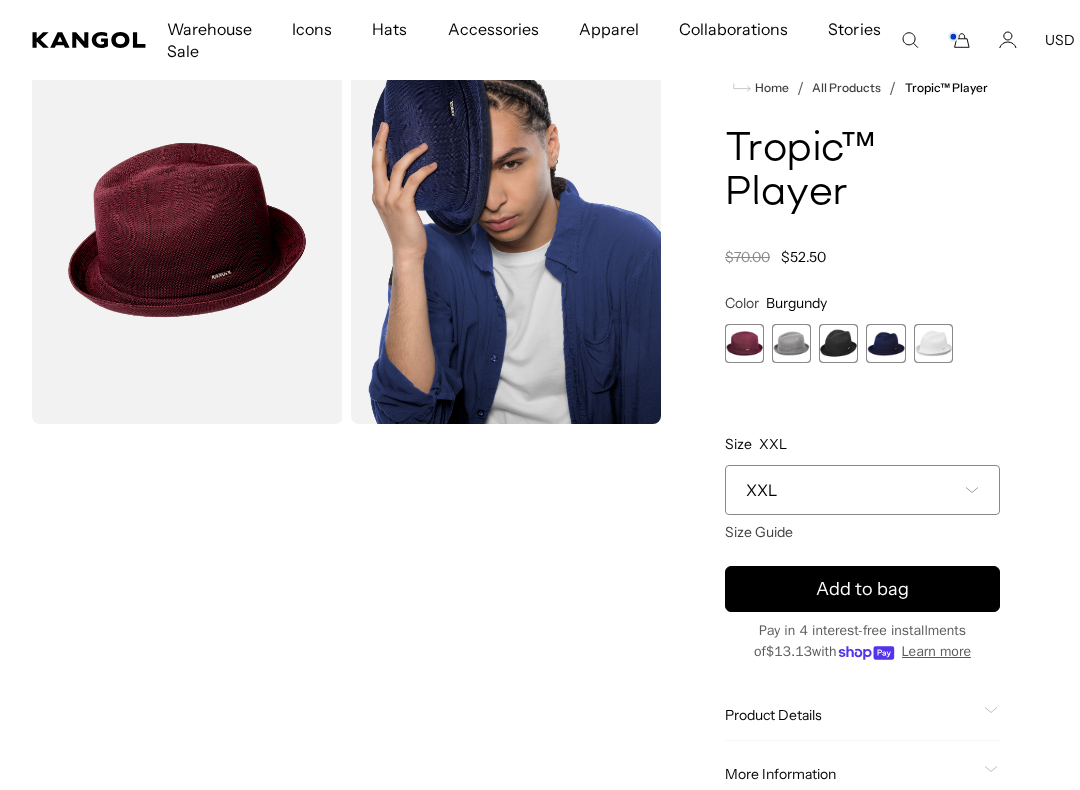 scroll, scrollTop: 0, scrollLeft: 412, axis: horizontal 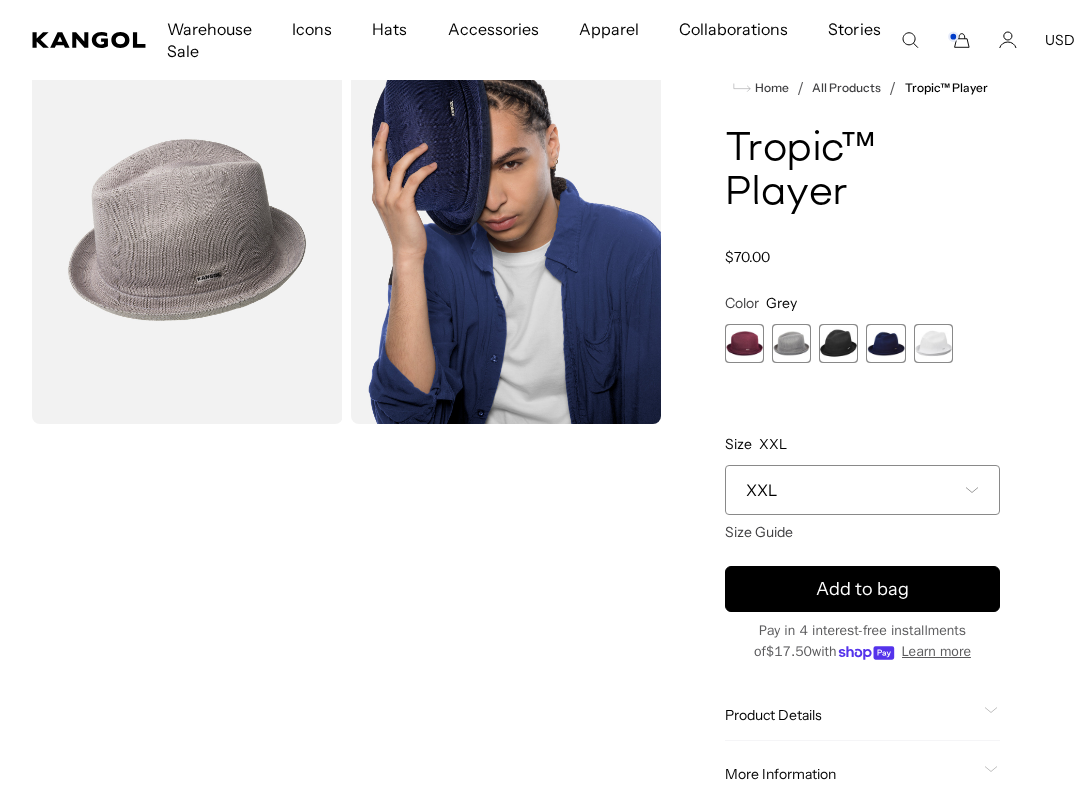 click at bounding box center [744, 343] 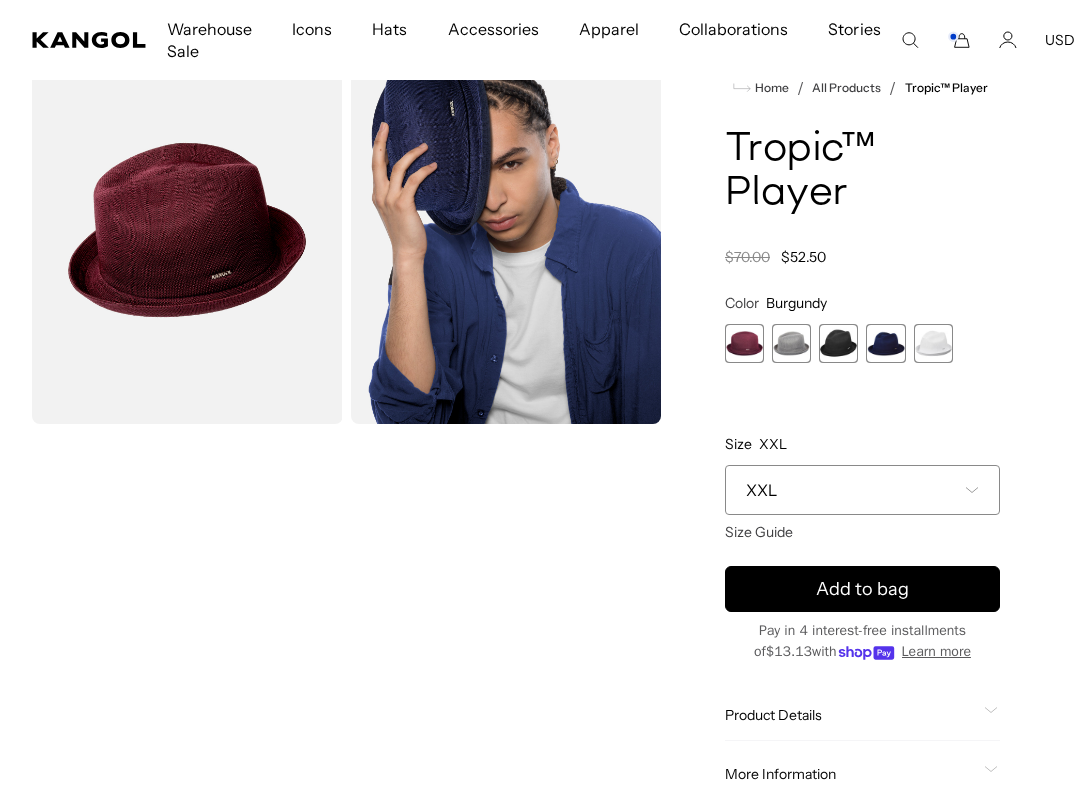 scroll, scrollTop: 0, scrollLeft: 412, axis: horizontal 